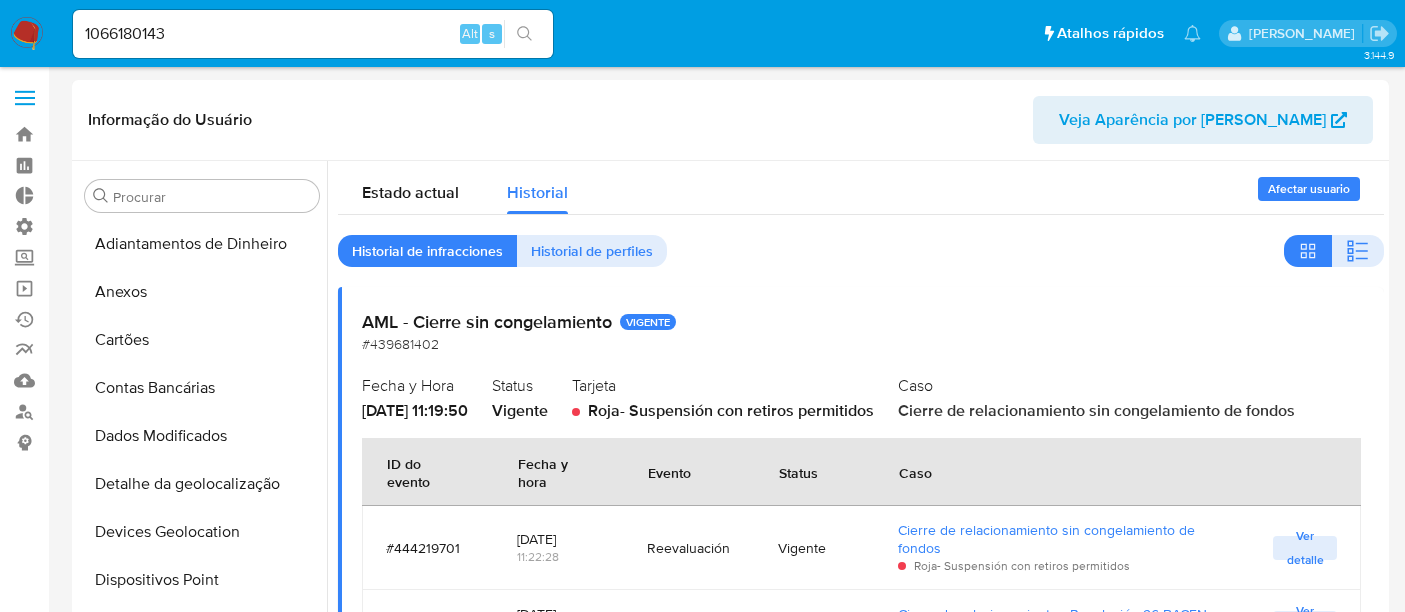 select on "10" 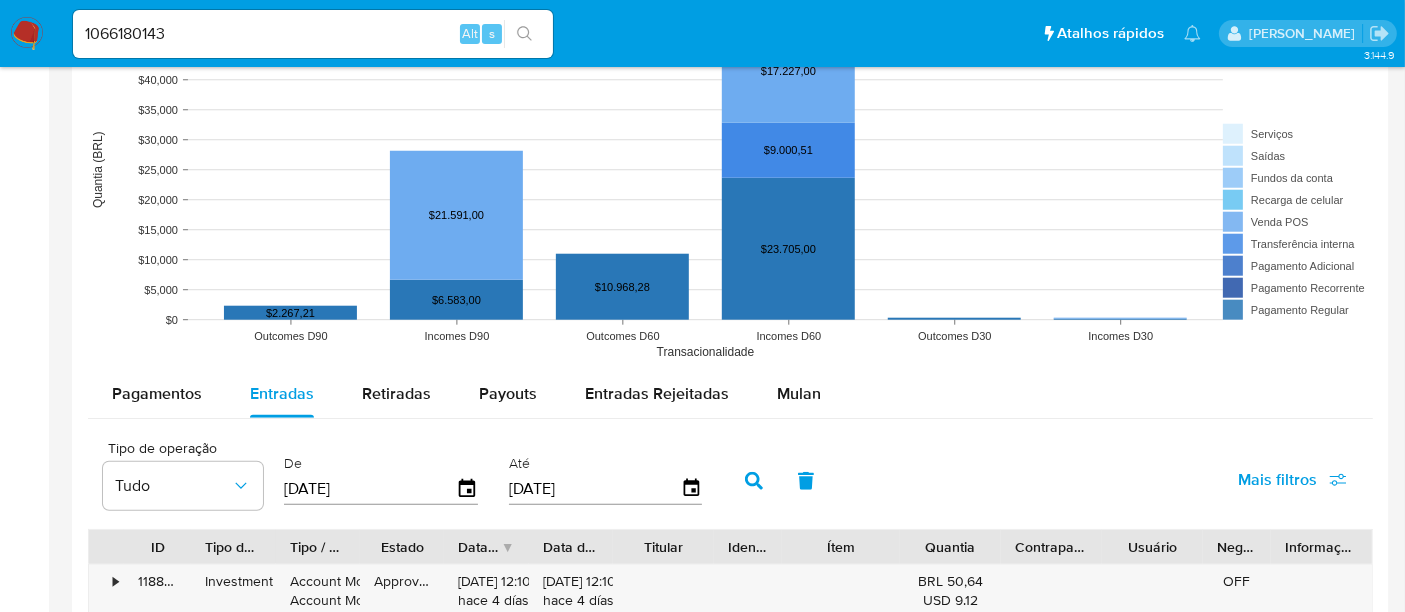 scroll, scrollTop: 844, scrollLeft: 0, axis: vertical 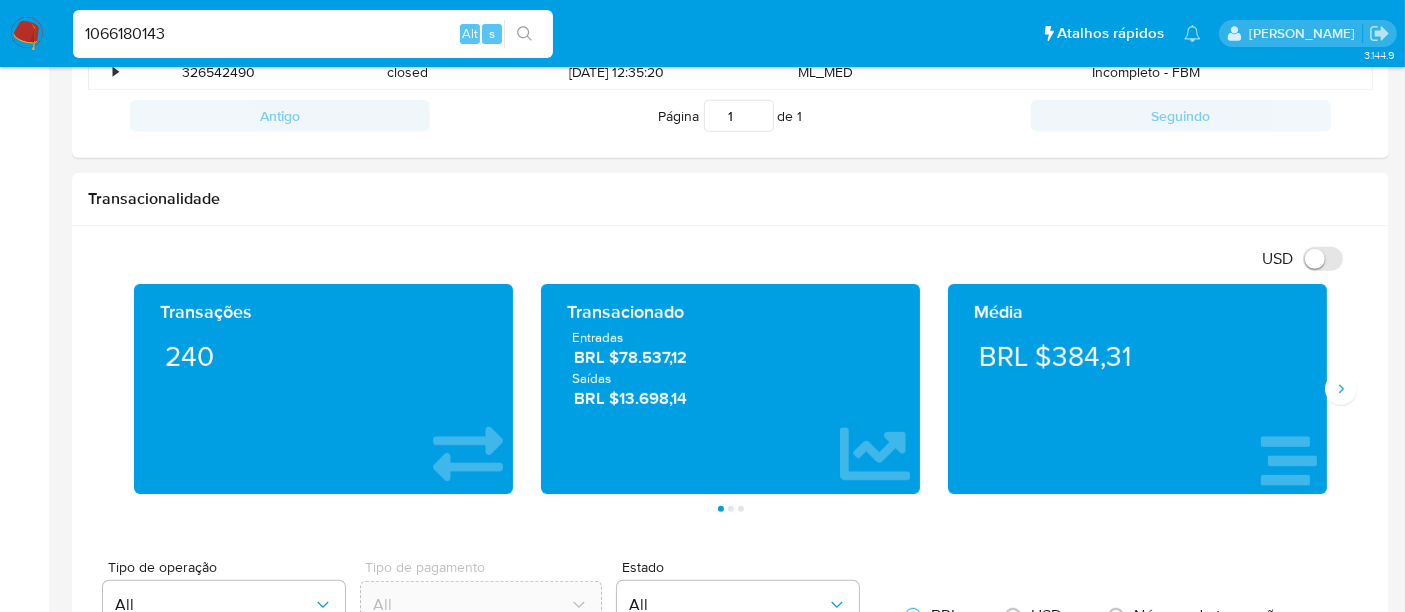 drag, startPoint x: 200, startPoint y: 24, endPoint x: 0, endPoint y: 24, distance: 200 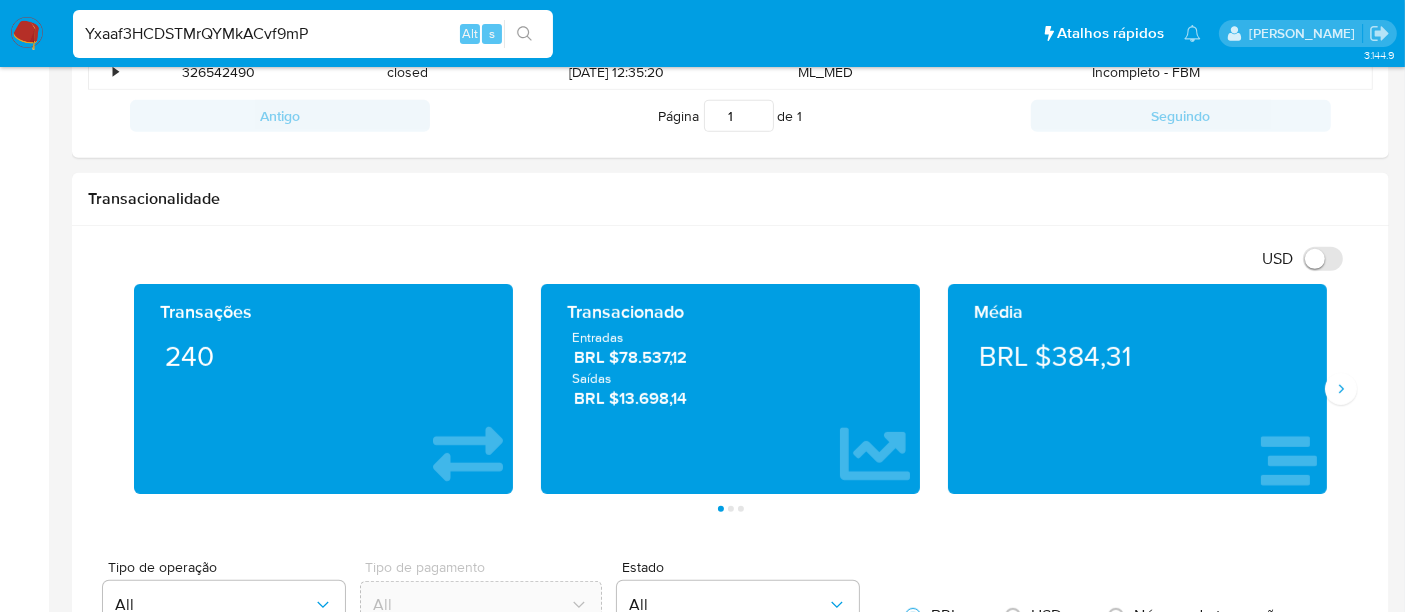 type on "Yxaaf3HCDSTMrQYMkACvf9mP" 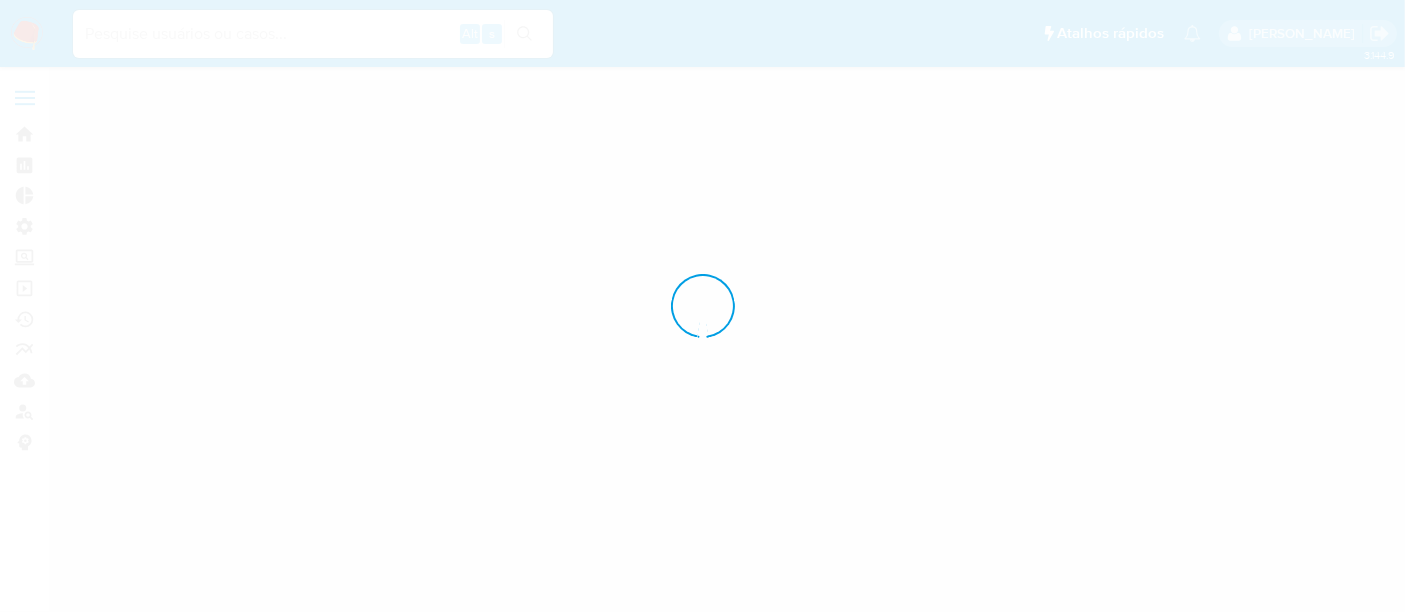 scroll, scrollTop: 0, scrollLeft: 0, axis: both 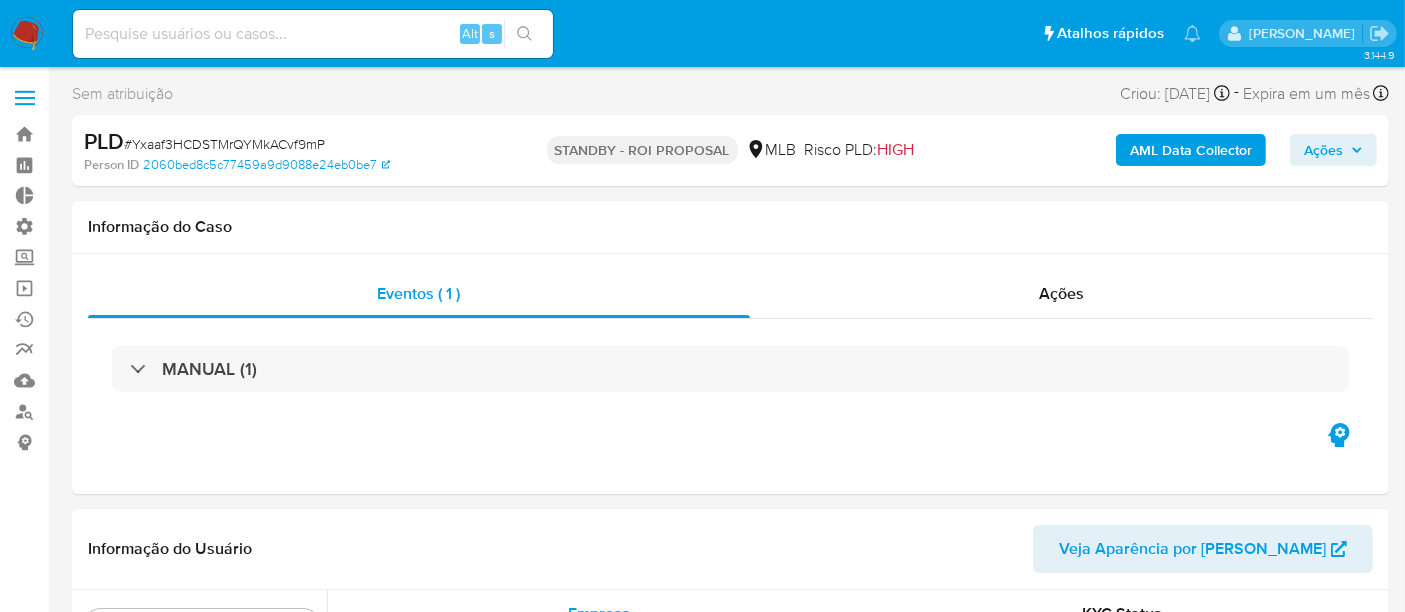 select on "10" 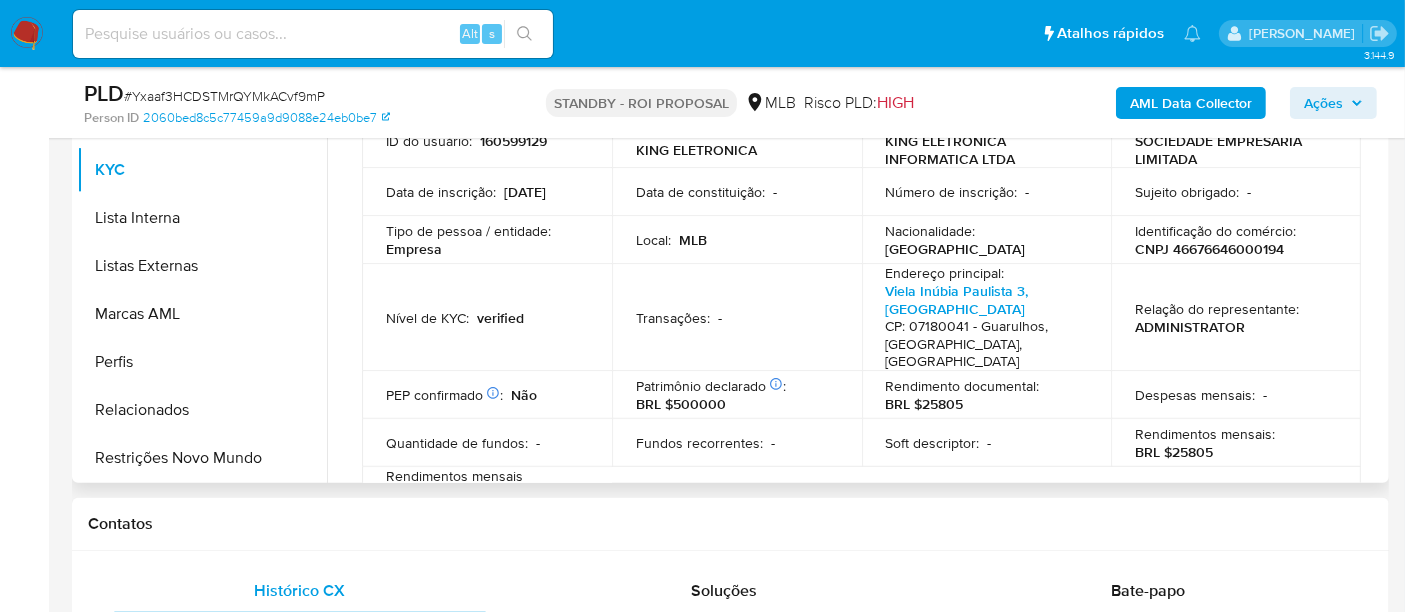 scroll, scrollTop: 555, scrollLeft: 0, axis: vertical 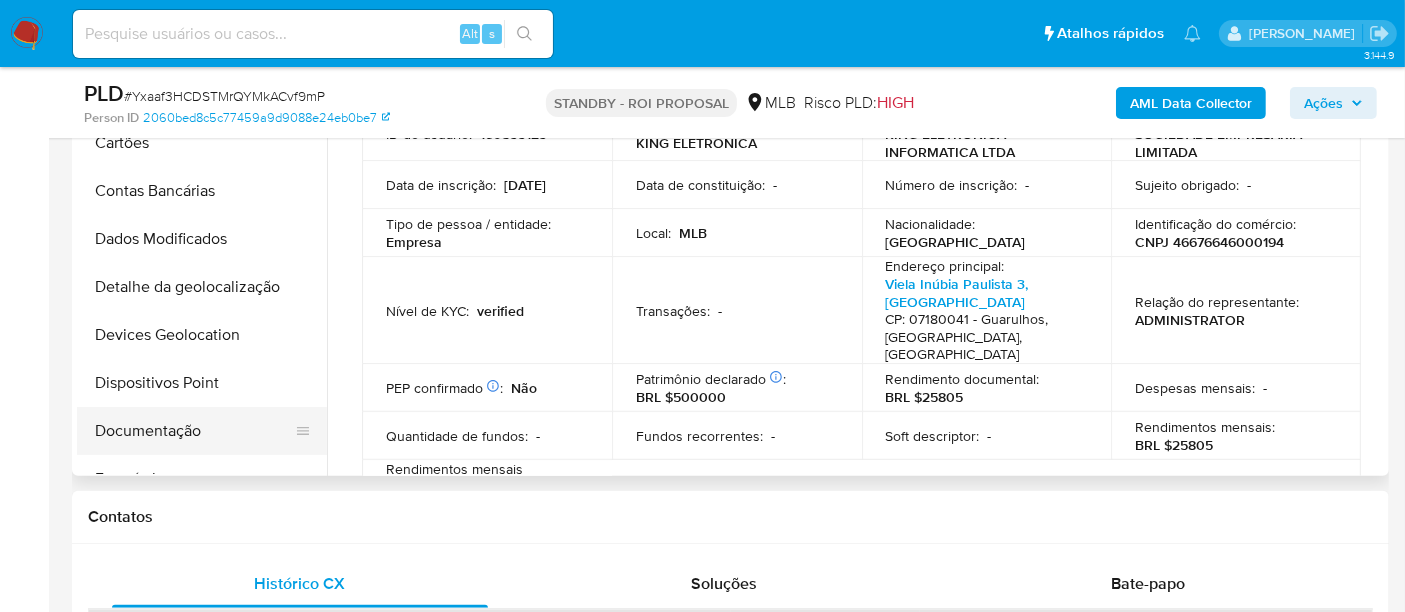 click on "Documentação" at bounding box center [194, 431] 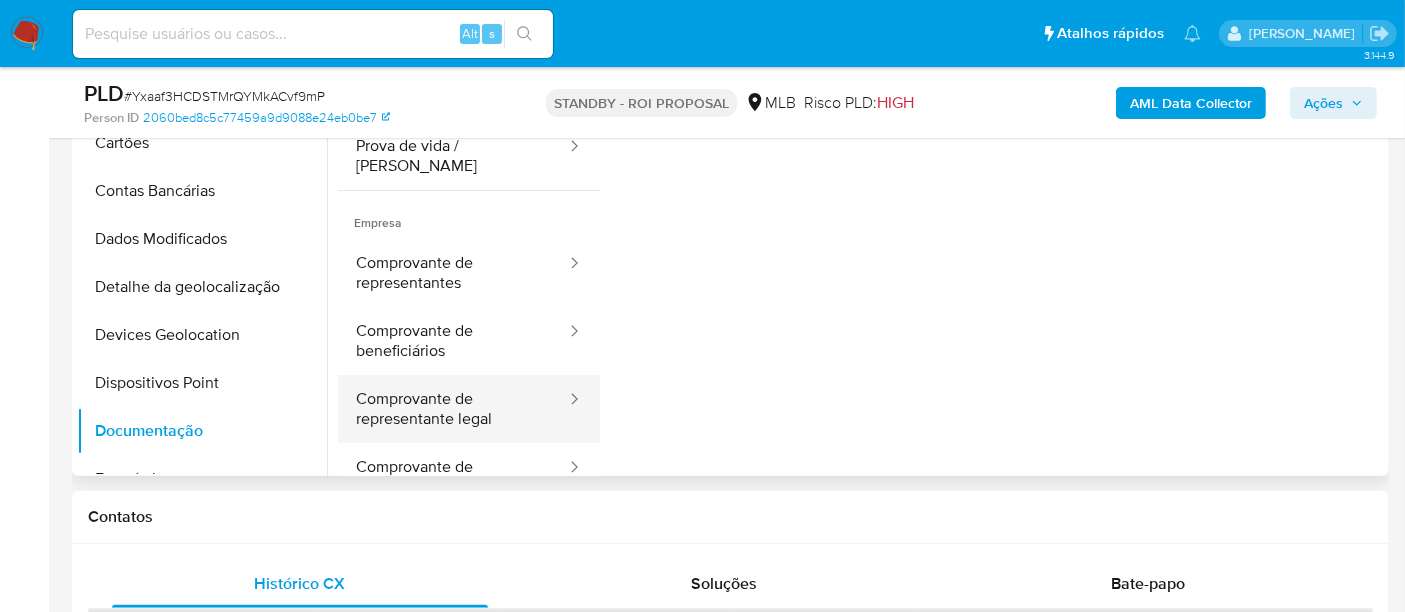 scroll, scrollTop: 106, scrollLeft: 0, axis: vertical 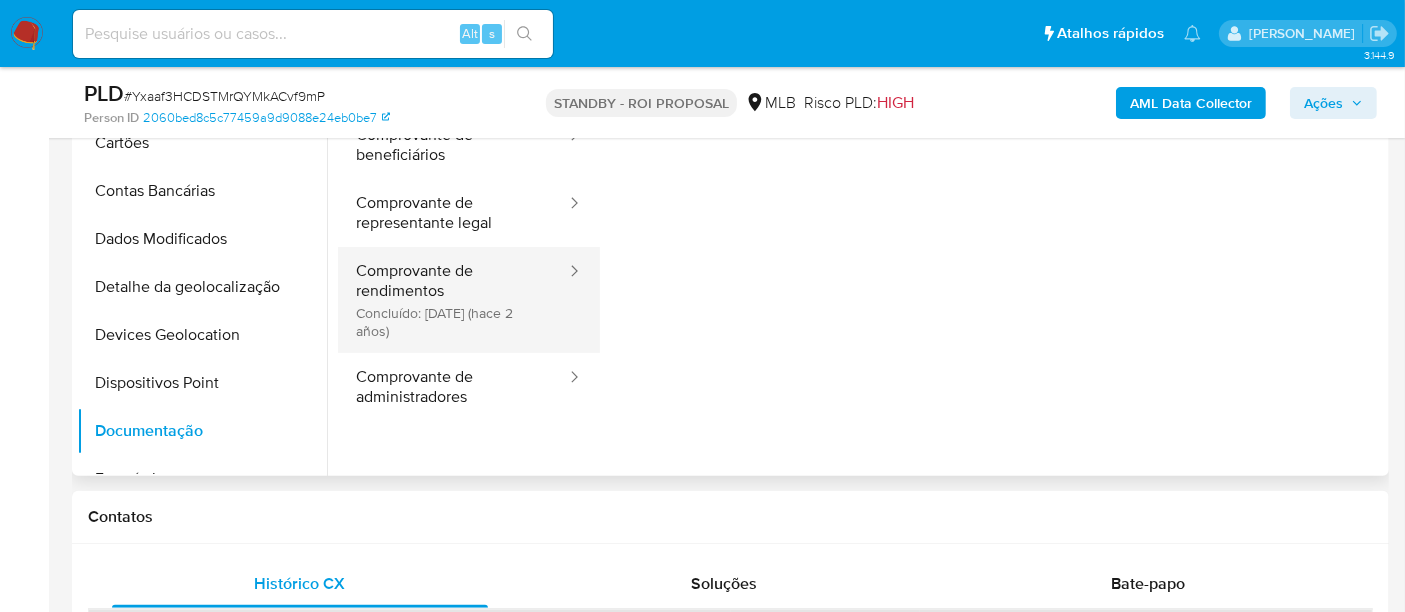 click on "Comprovante de rendimentos Concluído: [DATE] (hace 2 años)" at bounding box center [453, 300] 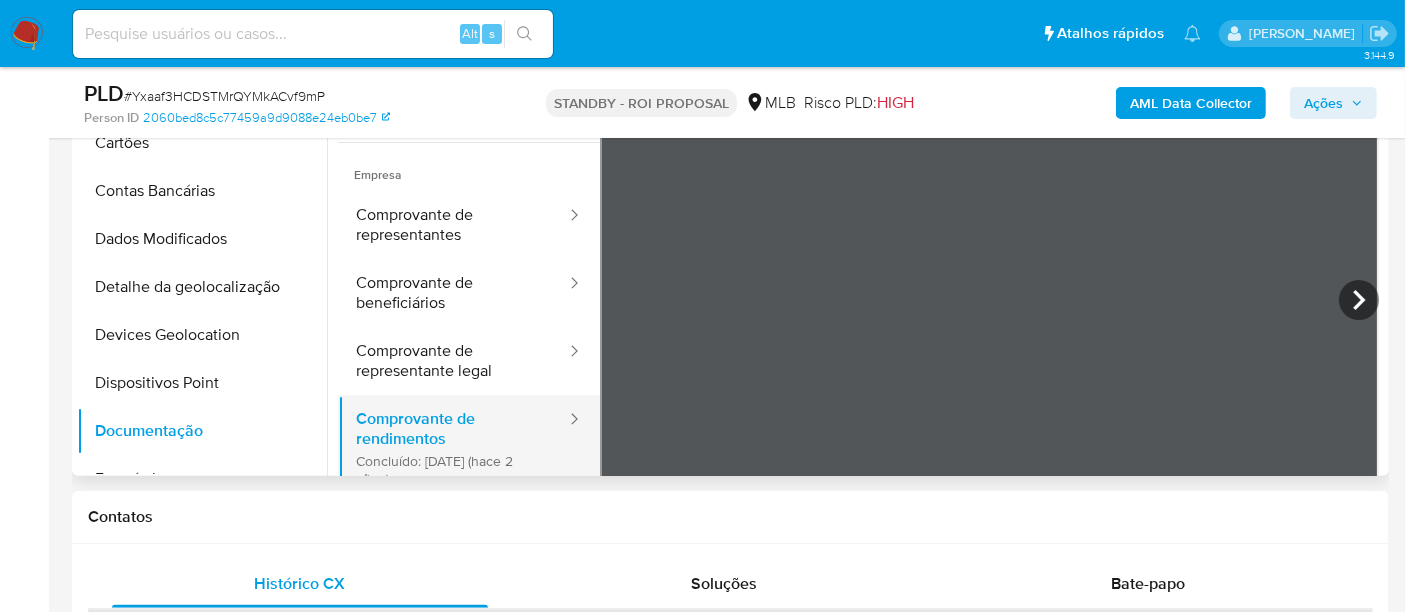 scroll, scrollTop: 0, scrollLeft: 0, axis: both 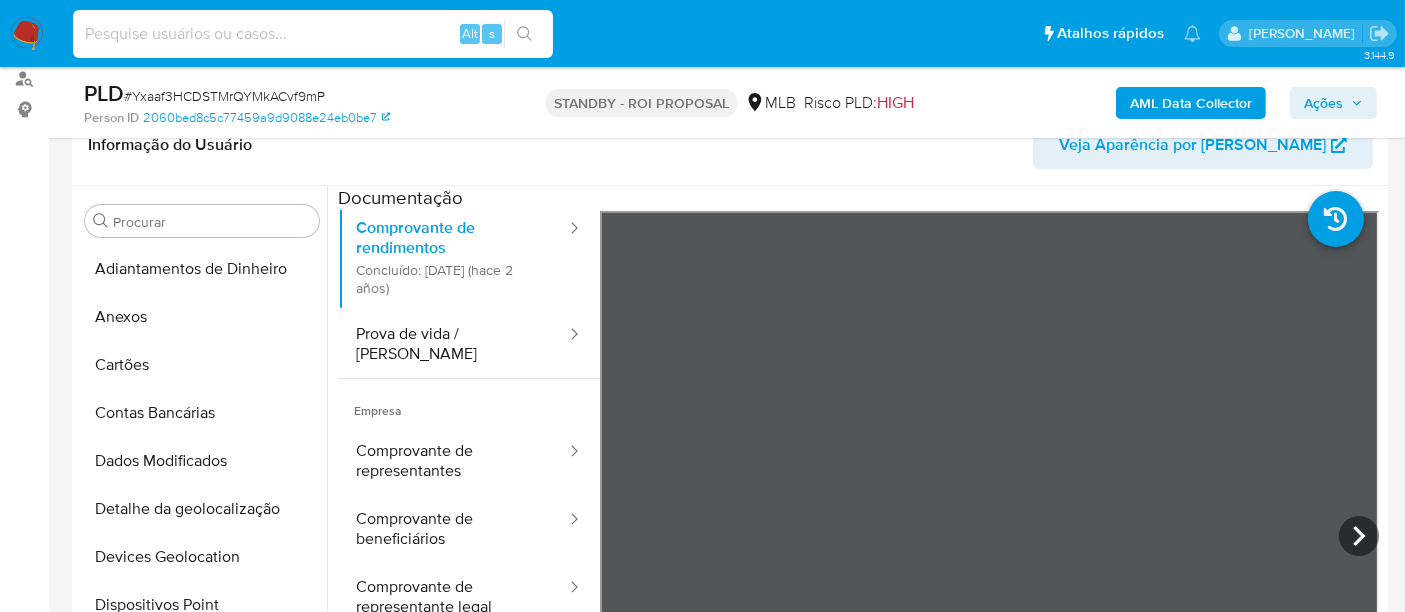 click at bounding box center (313, 34) 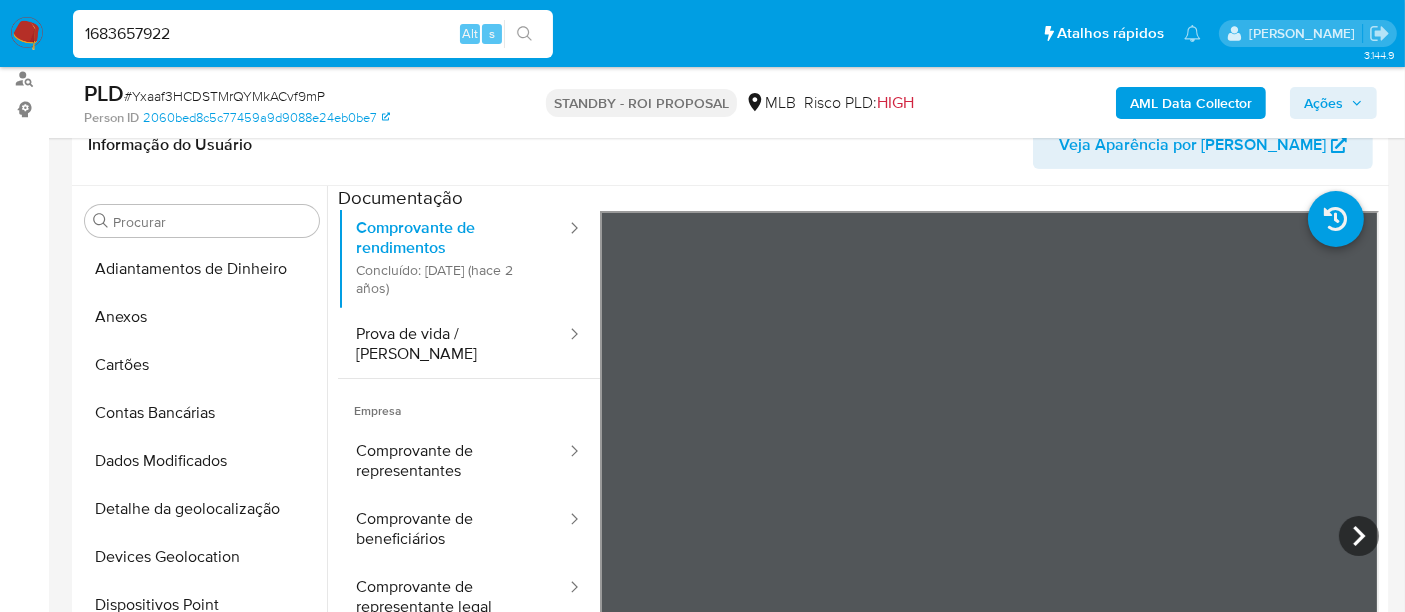 type on "1683657922" 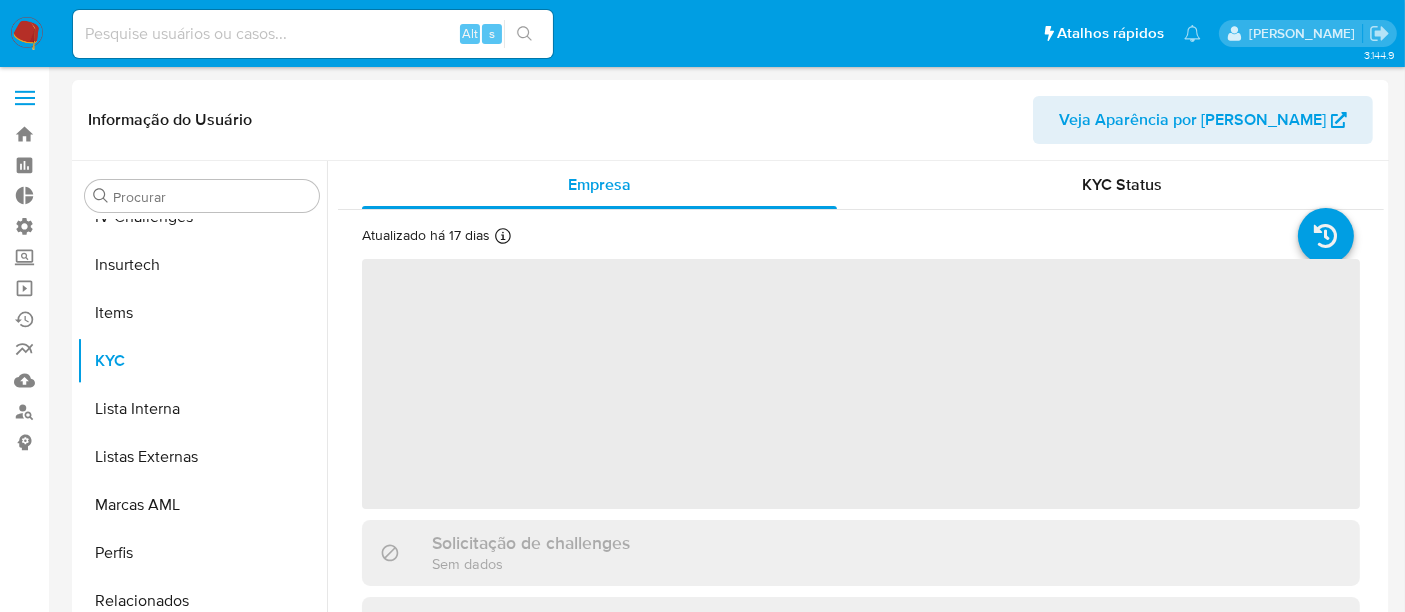 scroll, scrollTop: 844, scrollLeft: 0, axis: vertical 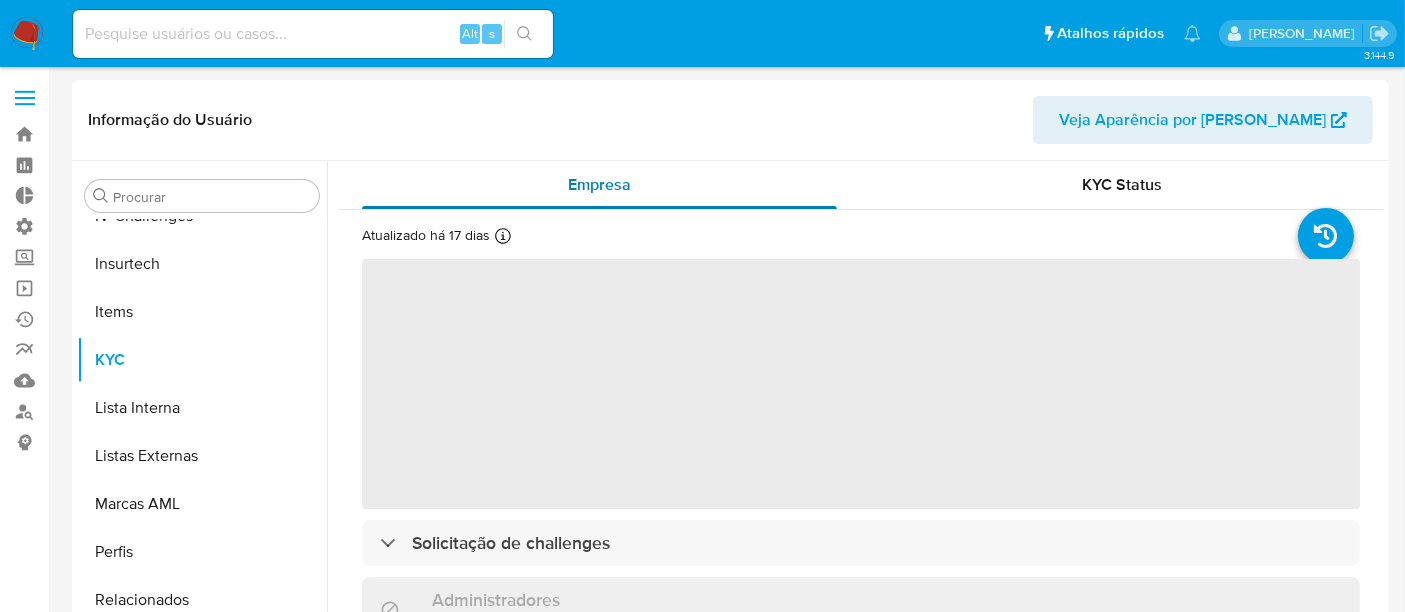 select on "10" 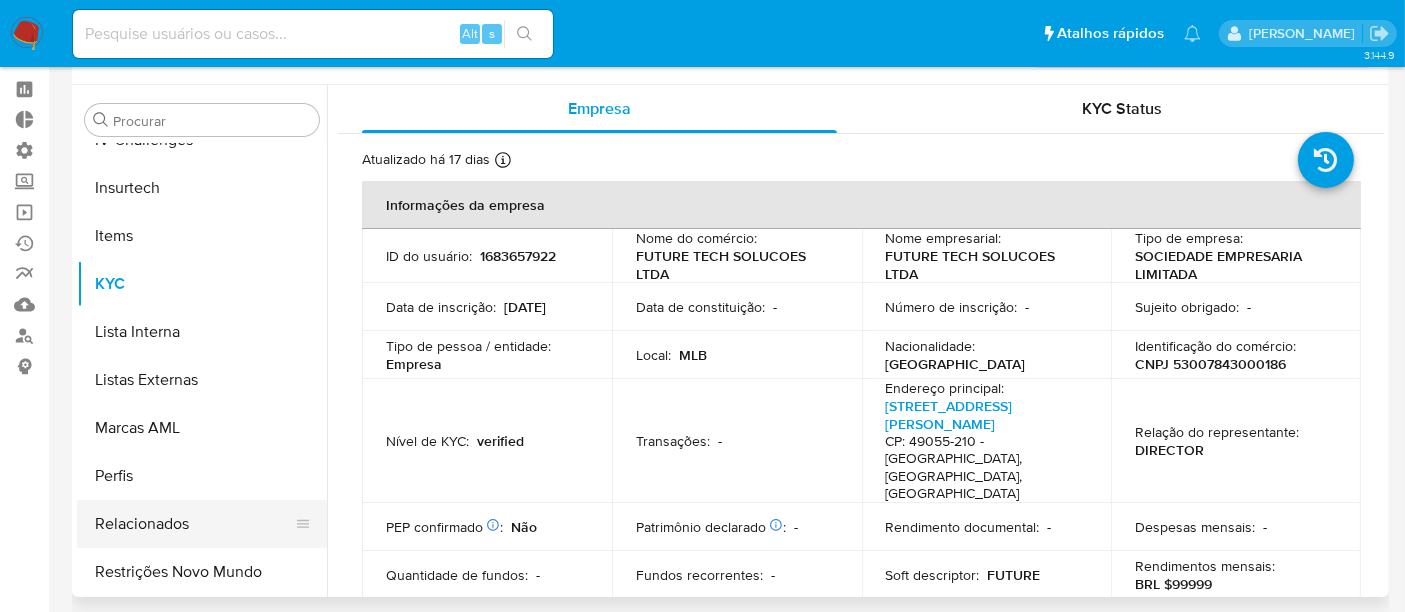 scroll, scrollTop: 111, scrollLeft: 0, axis: vertical 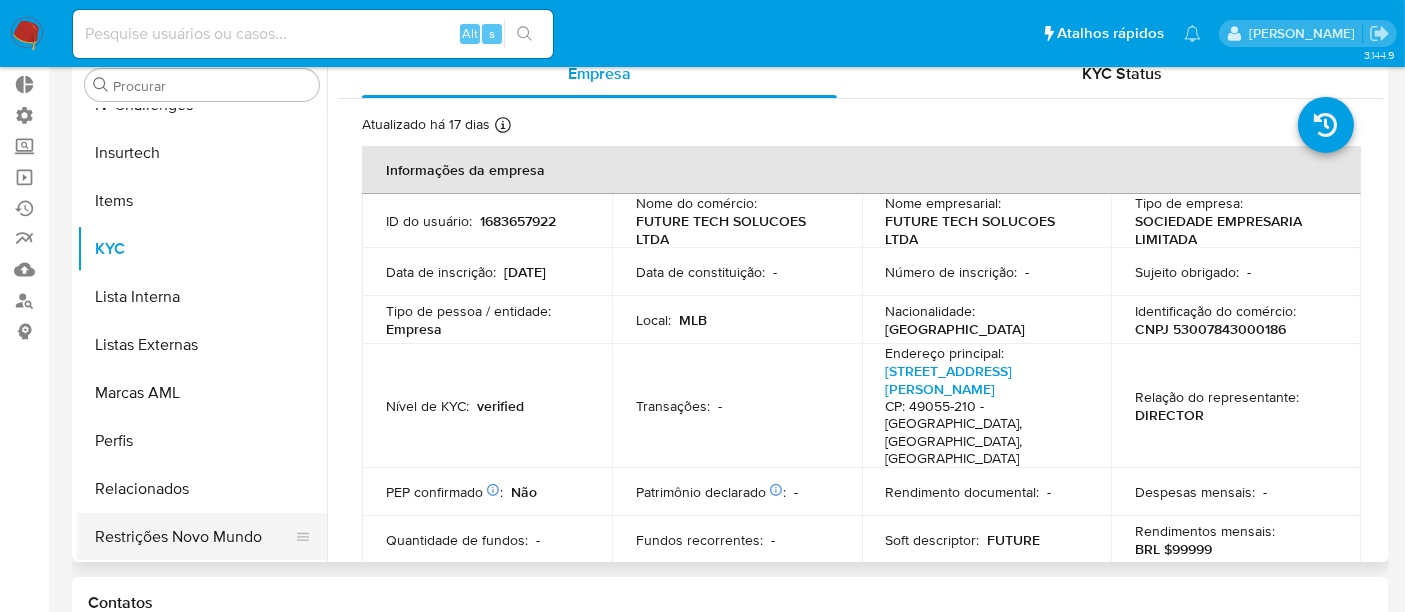 click on "Restrições Novo Mundo" at bounding box center [194, 537] 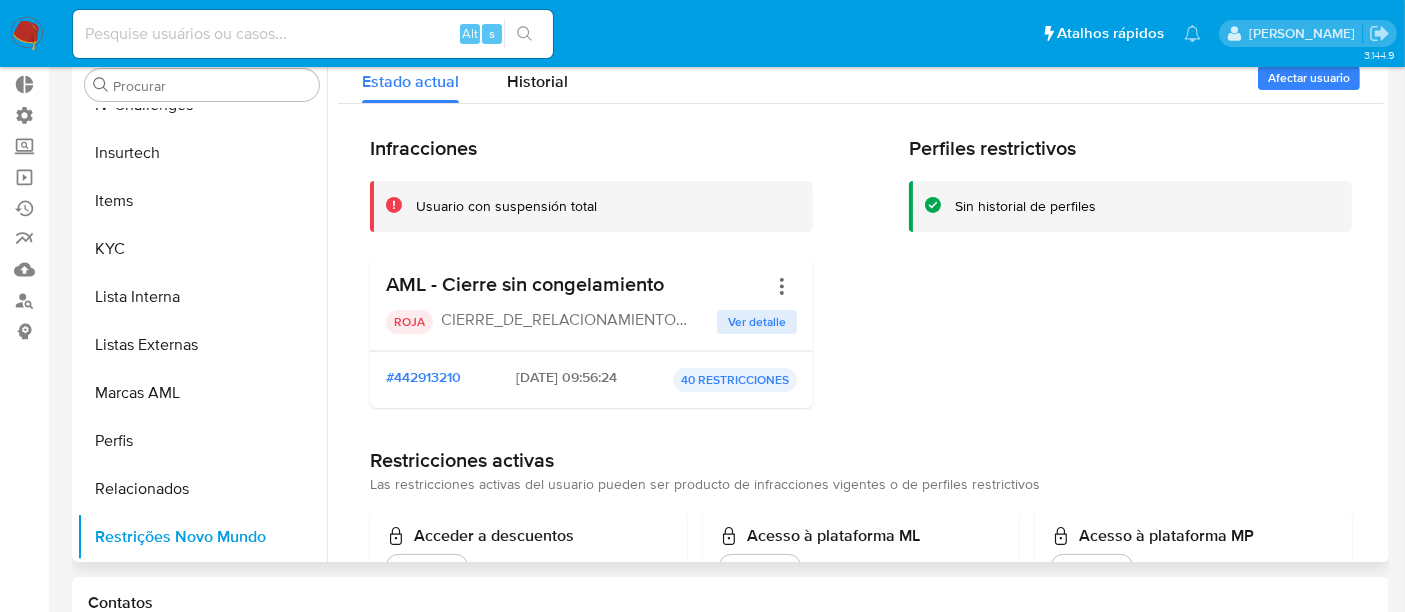 scroll, scrollTop: 0, scrollLeft: 0, axis: both 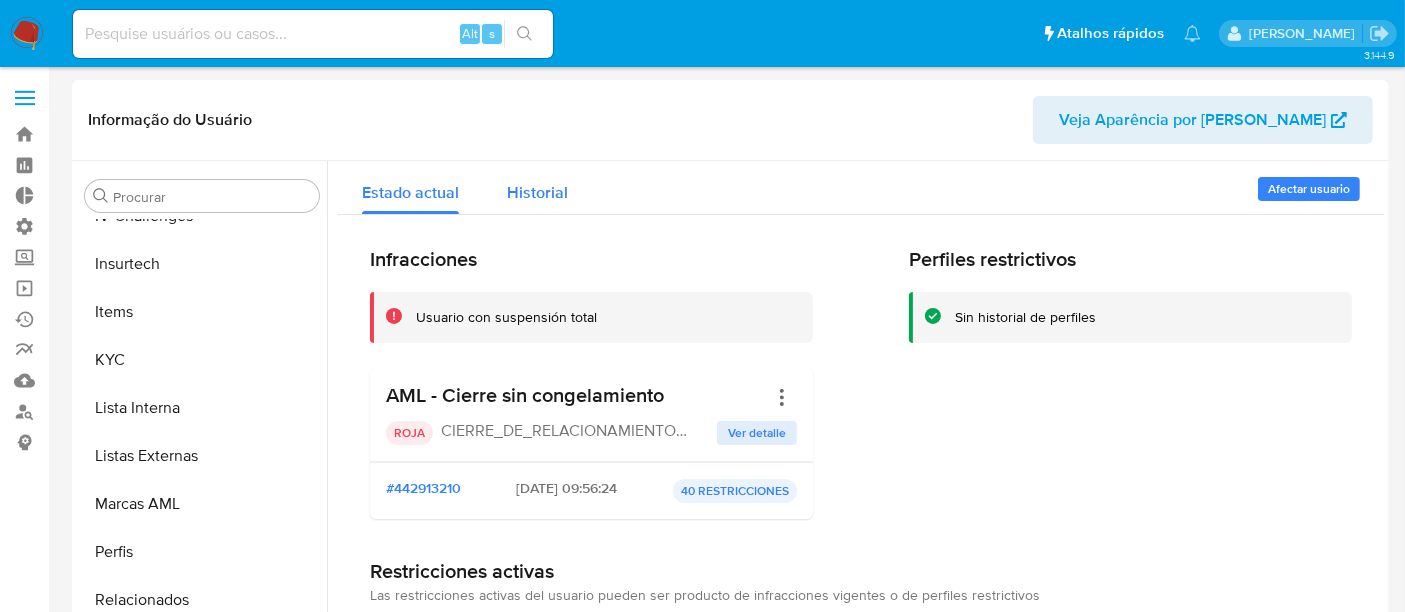 click on "Historial" at bounding box center [537, 192] 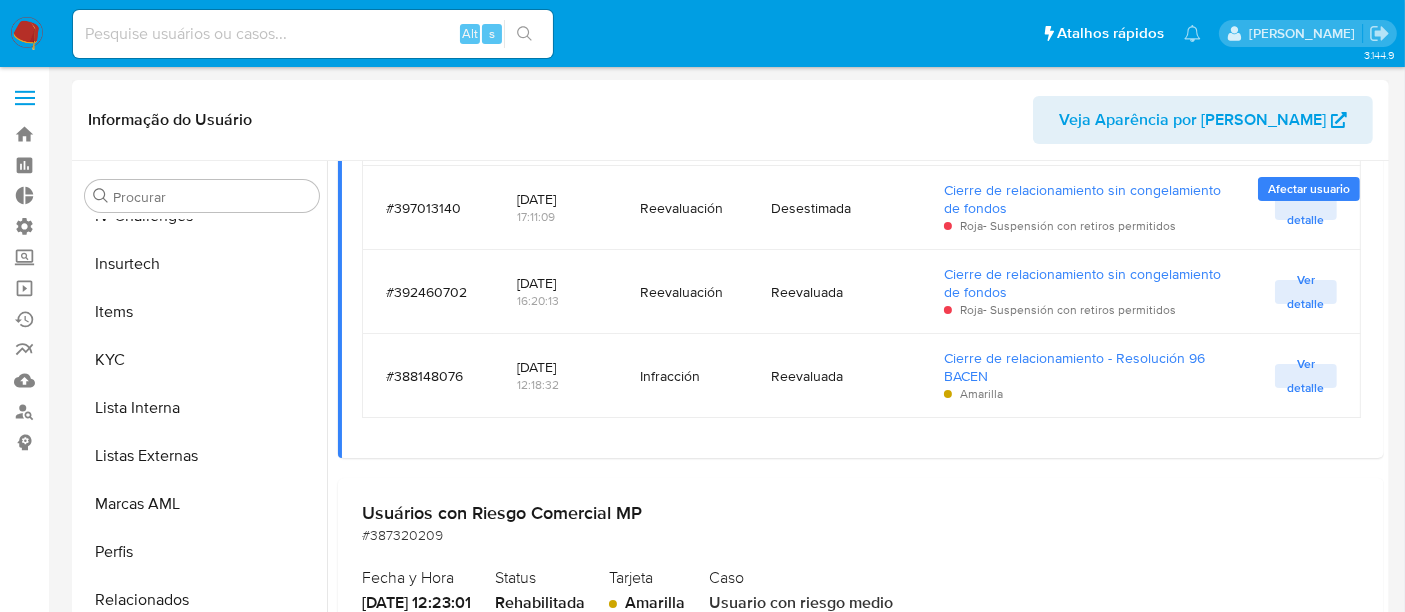scroll, scrollTop: 1555, scrollLeft: 0, axis: vertical 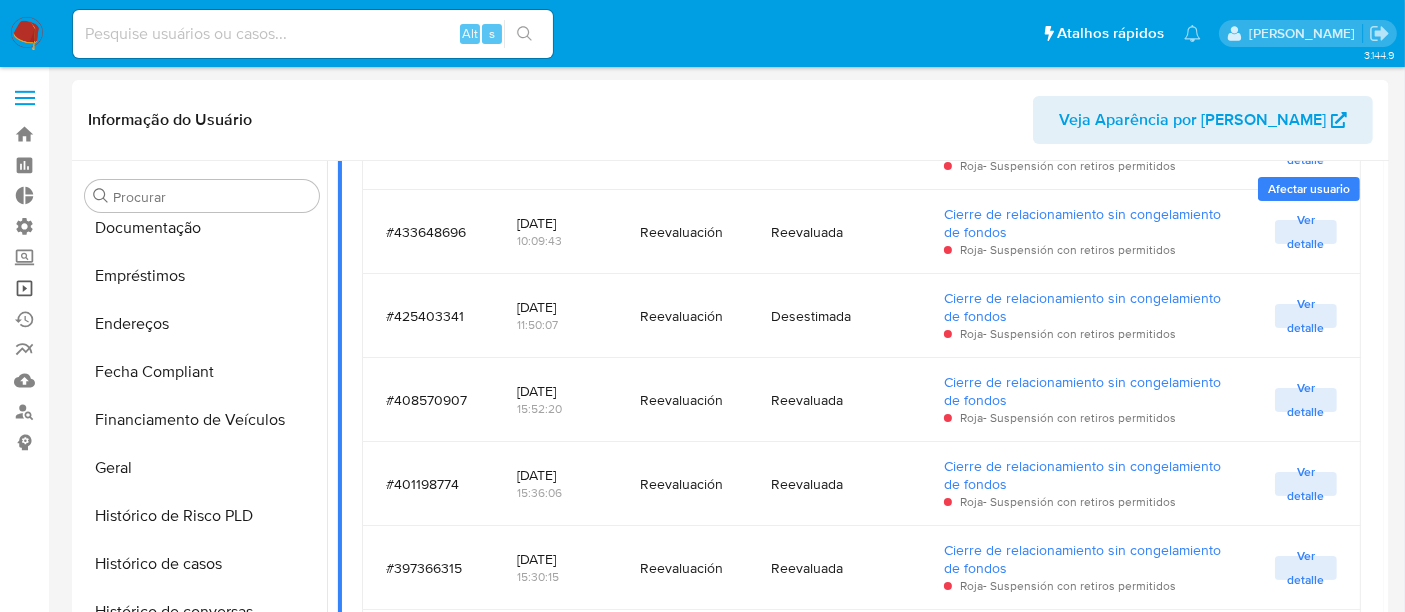 click on "Operações em massa" at bounding box center (119, 288) 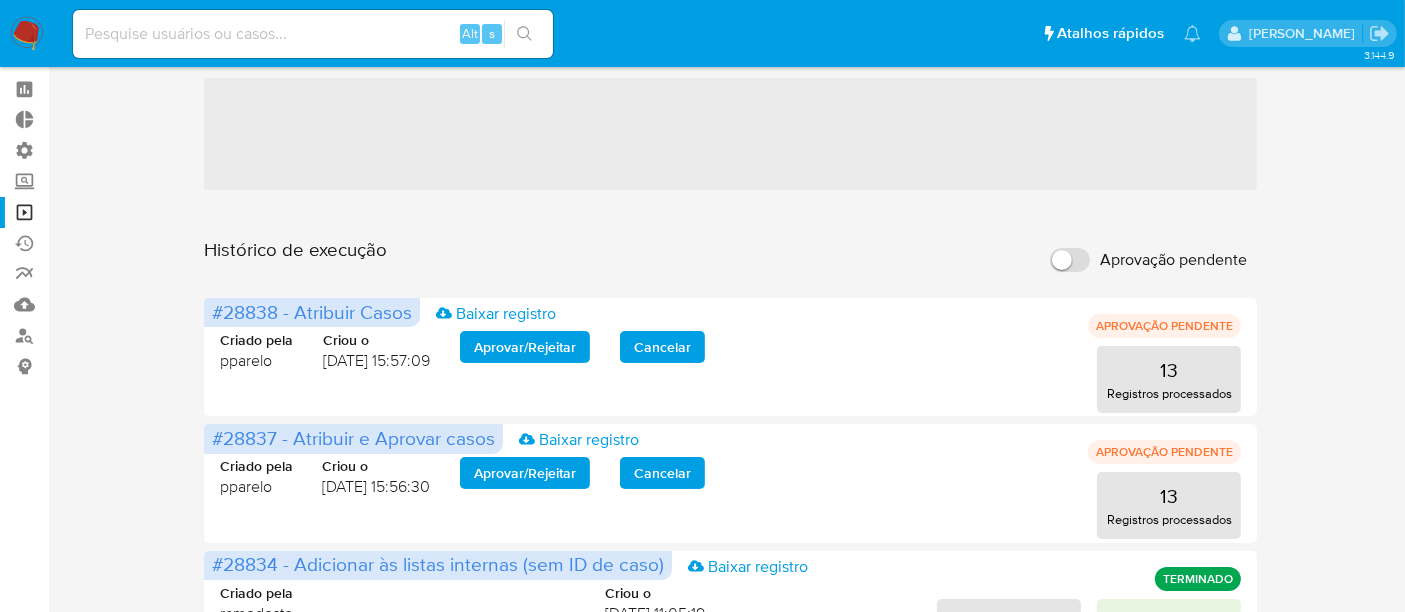 scroll, scrollTop: 111, scrollLeft: 0, axis: vertical 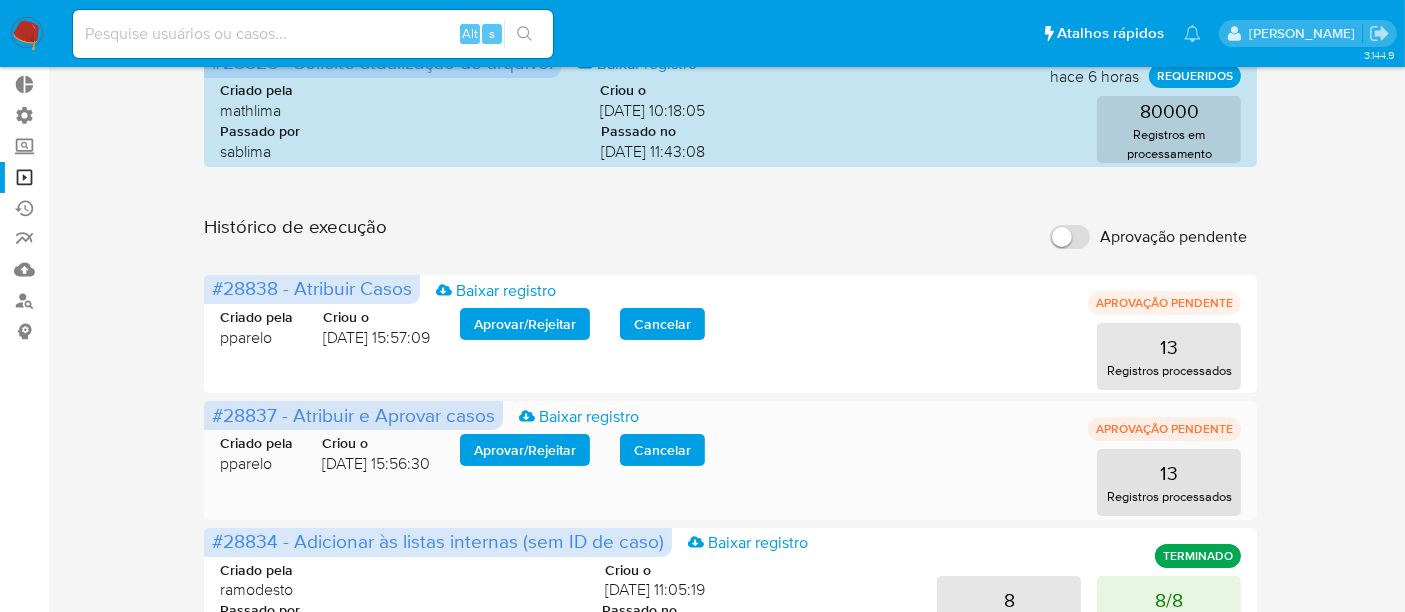 click on "Aprovar  /  Rejeitar" at bounding box center (525, 450) 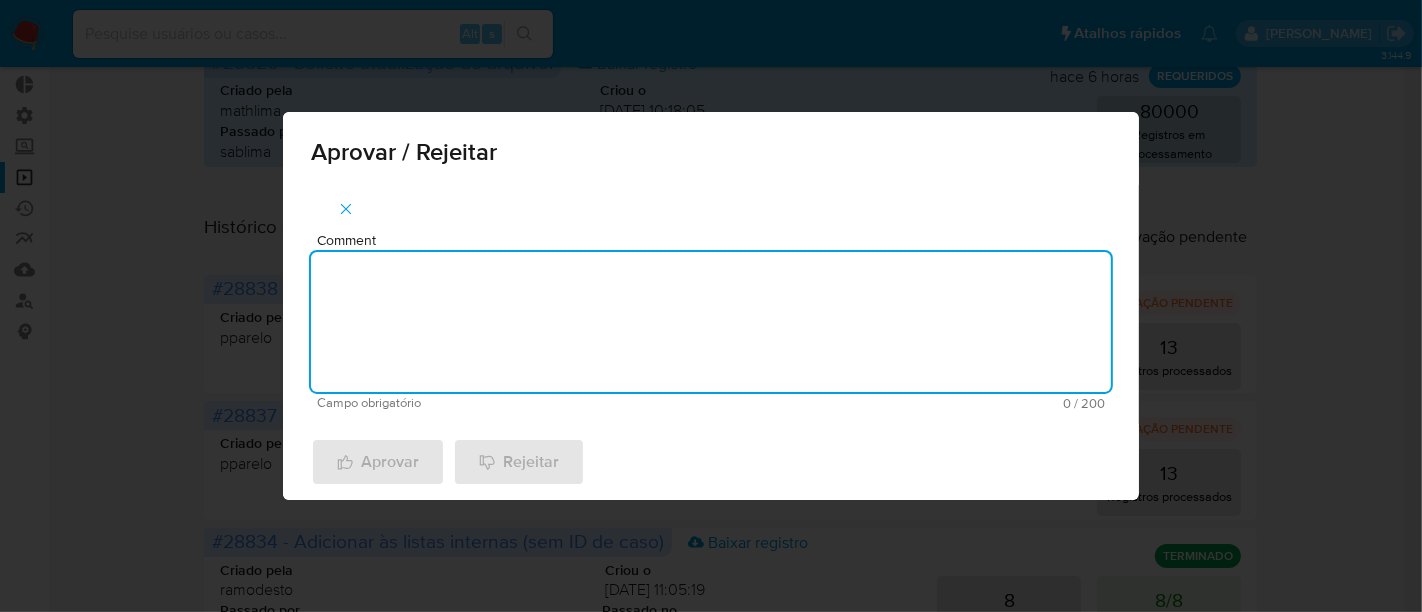 click on "Comment" at bounding box center (711, 322) 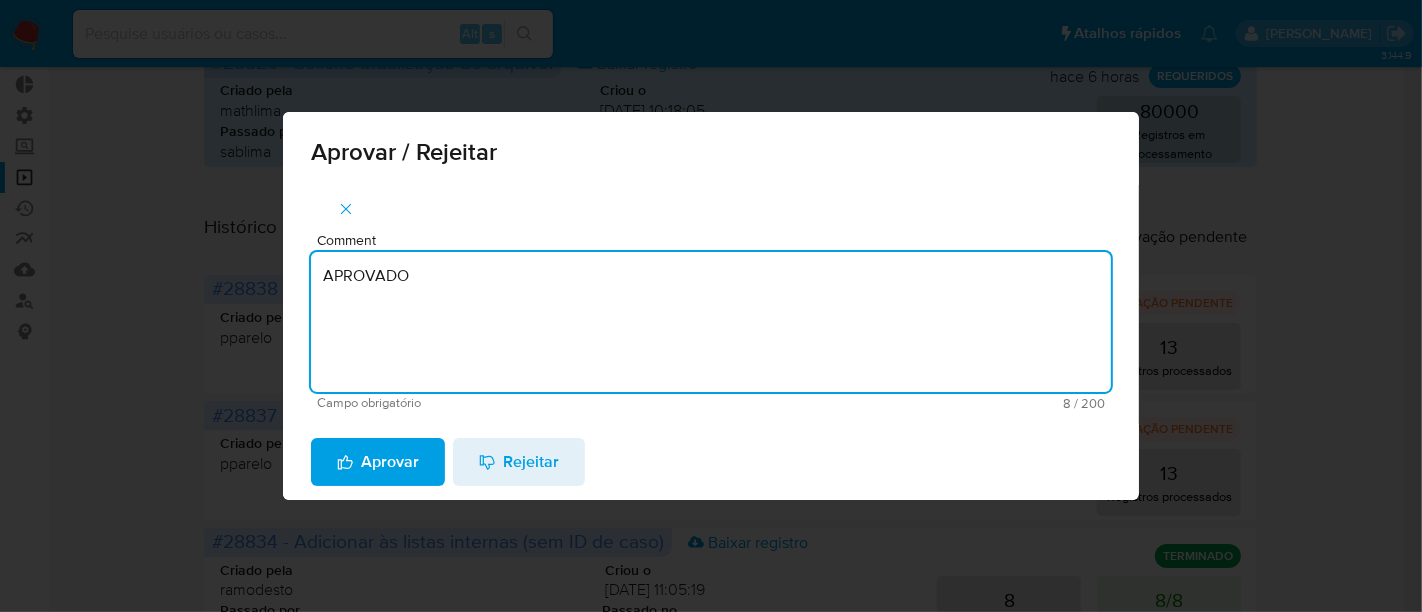 drag, startPoint x: 426, startPoint y: 270, endPoint x: 282, endPoint y: 264, distance: 144.12494 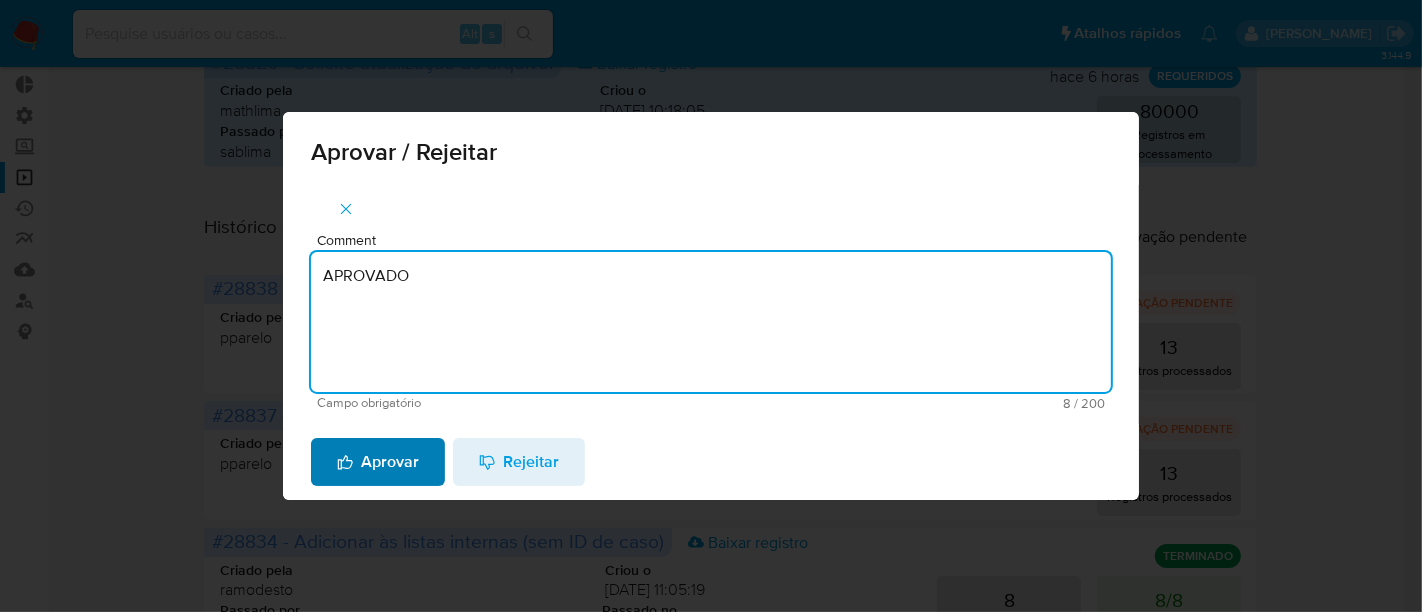 type on "APROVADO" 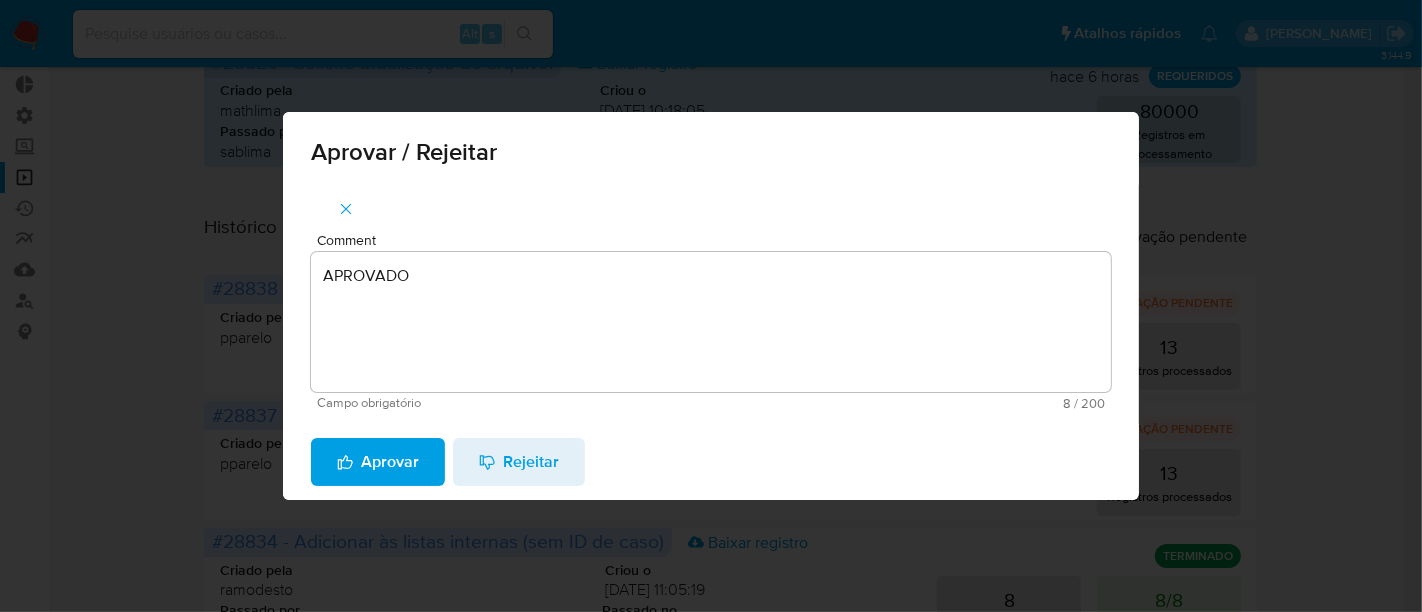 click on "Aprovar" at bounding box center (378, 462) 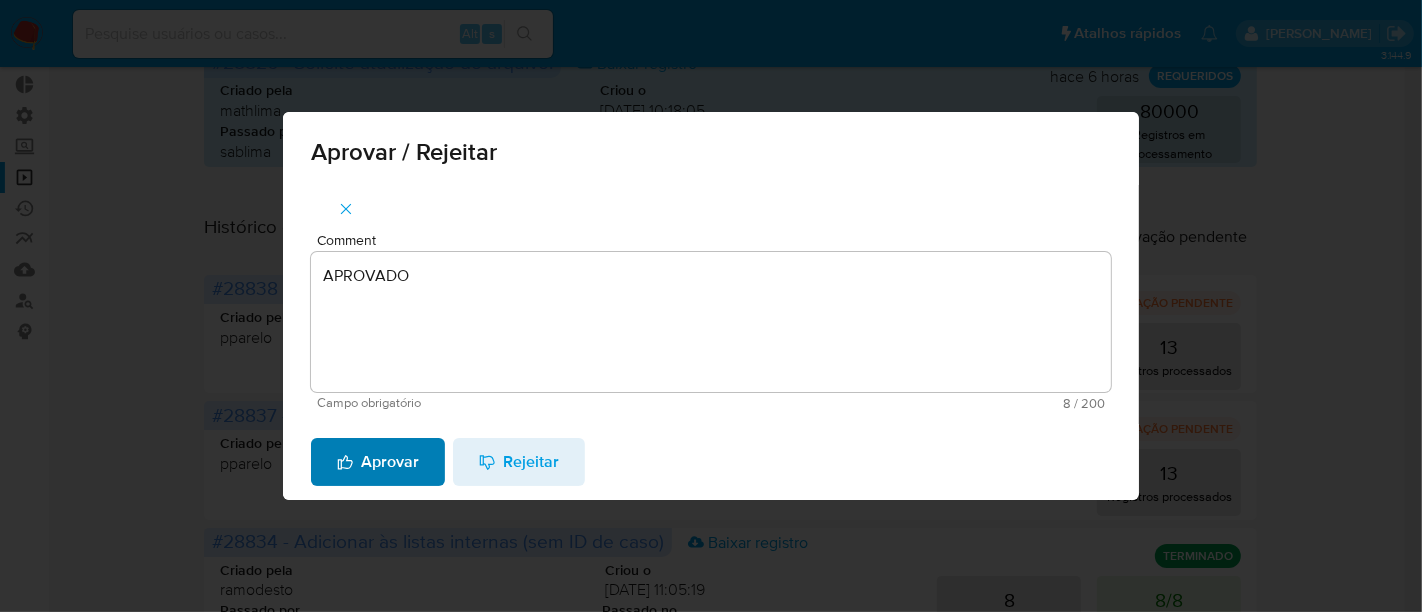 type 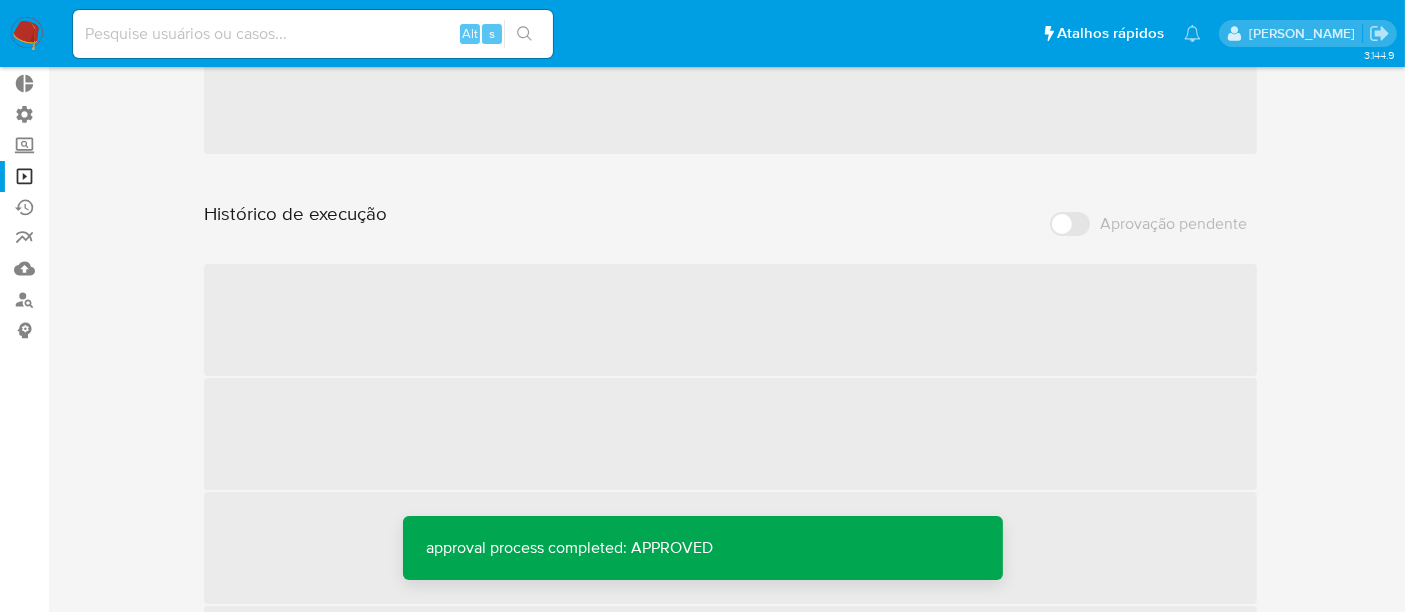 scroll, scrollTop: 0, scrollLeft: 0, axis: both 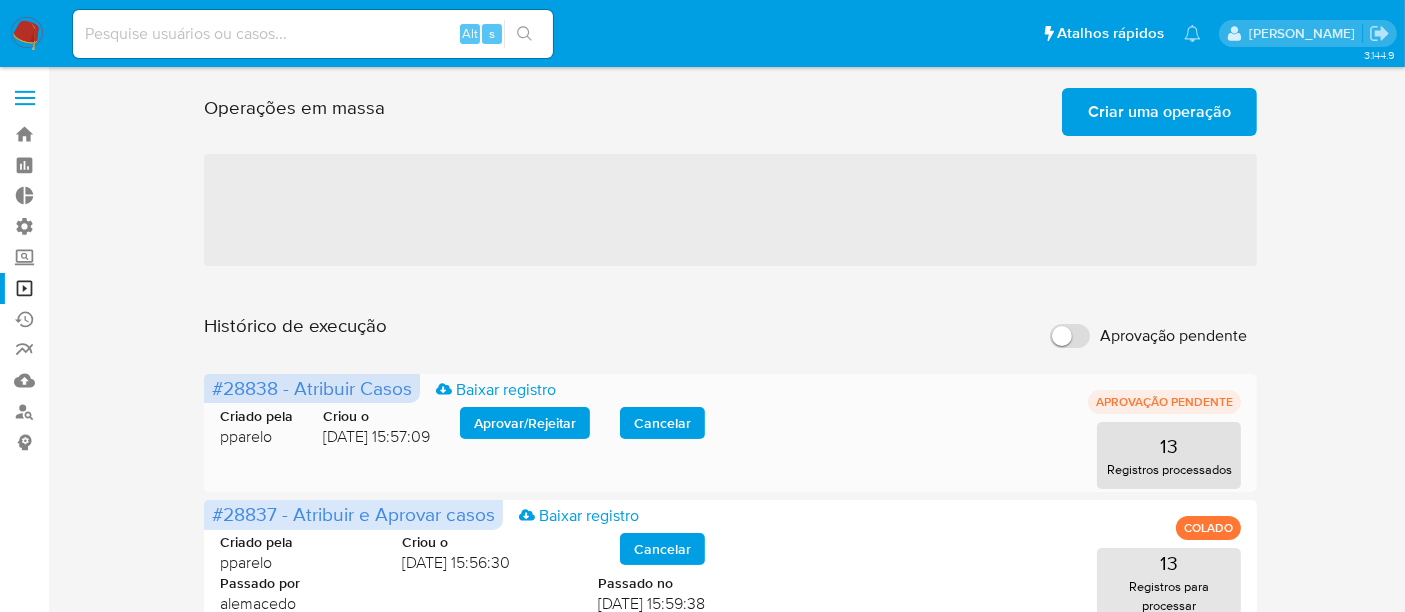 click on "Aprovar  /  Rejeitar" at bounding box center (525, 423) 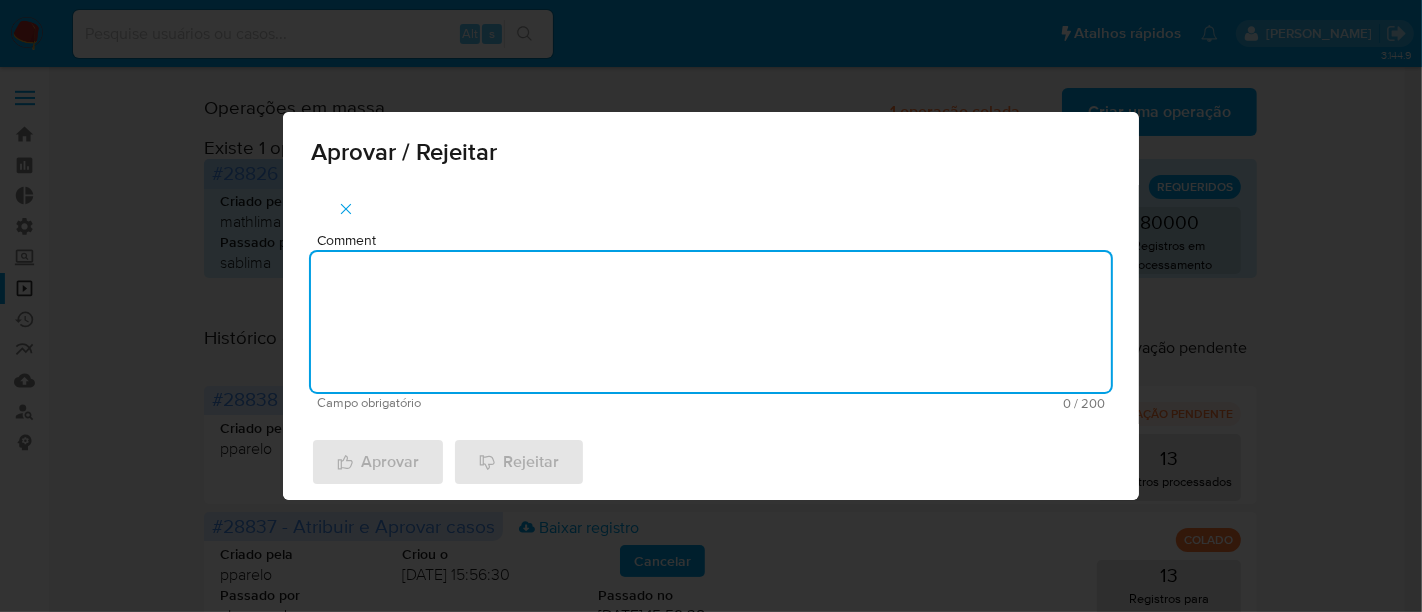 click on "Comment" at bounding box center [711, 322] 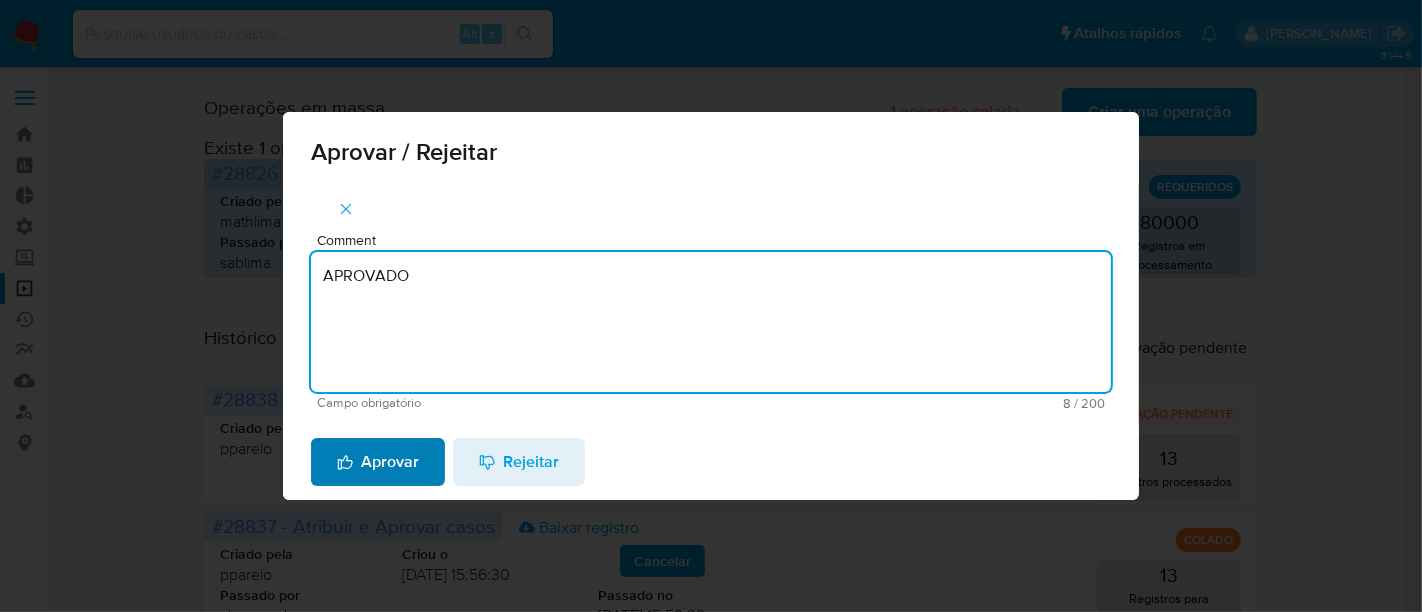 type on "APROVADO" 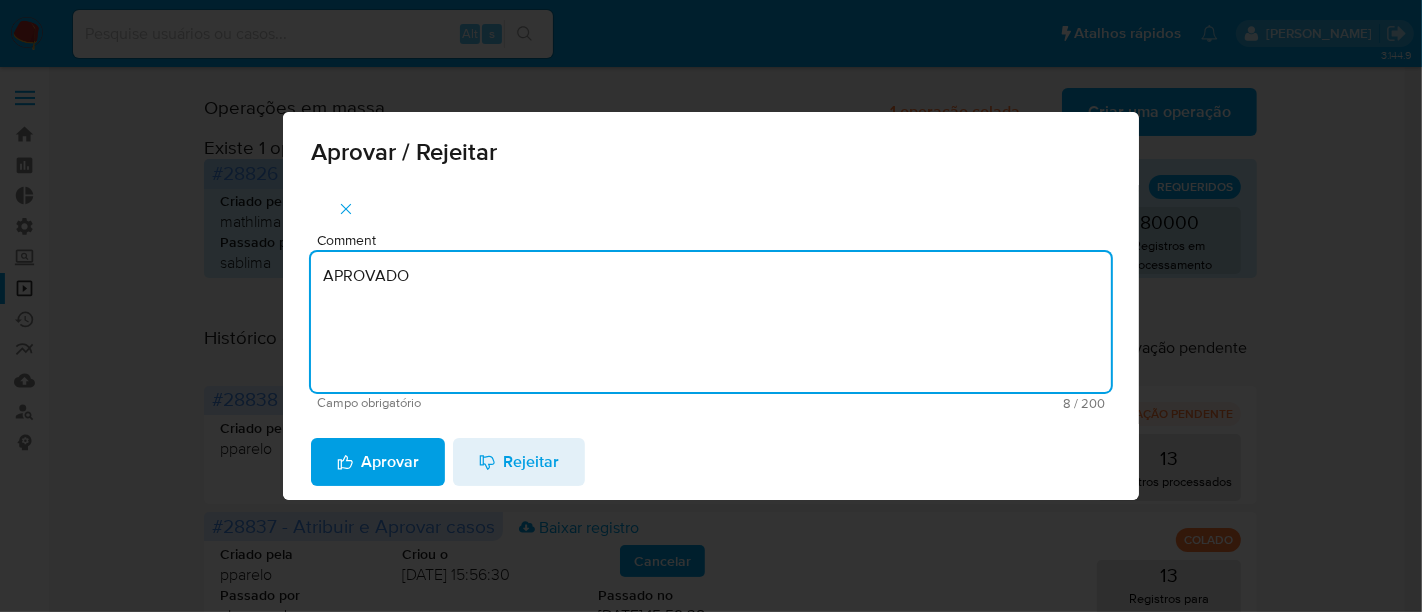click on "Aprovar" at bounding box center (378, 462) 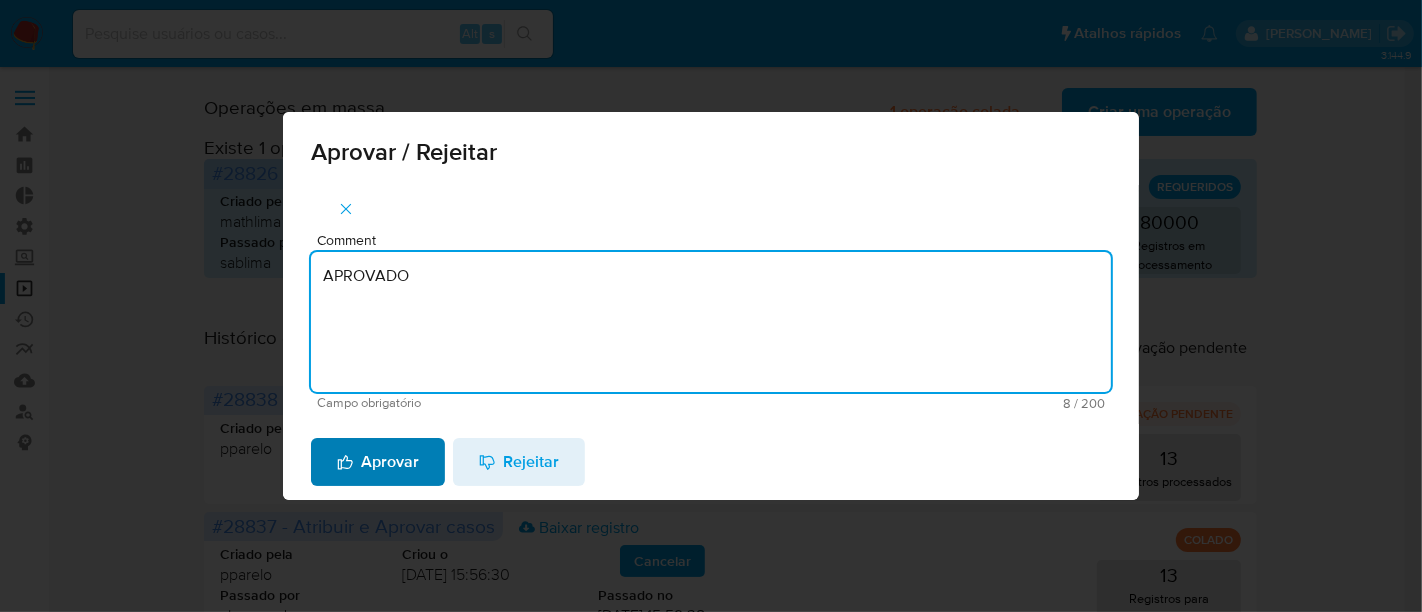 type 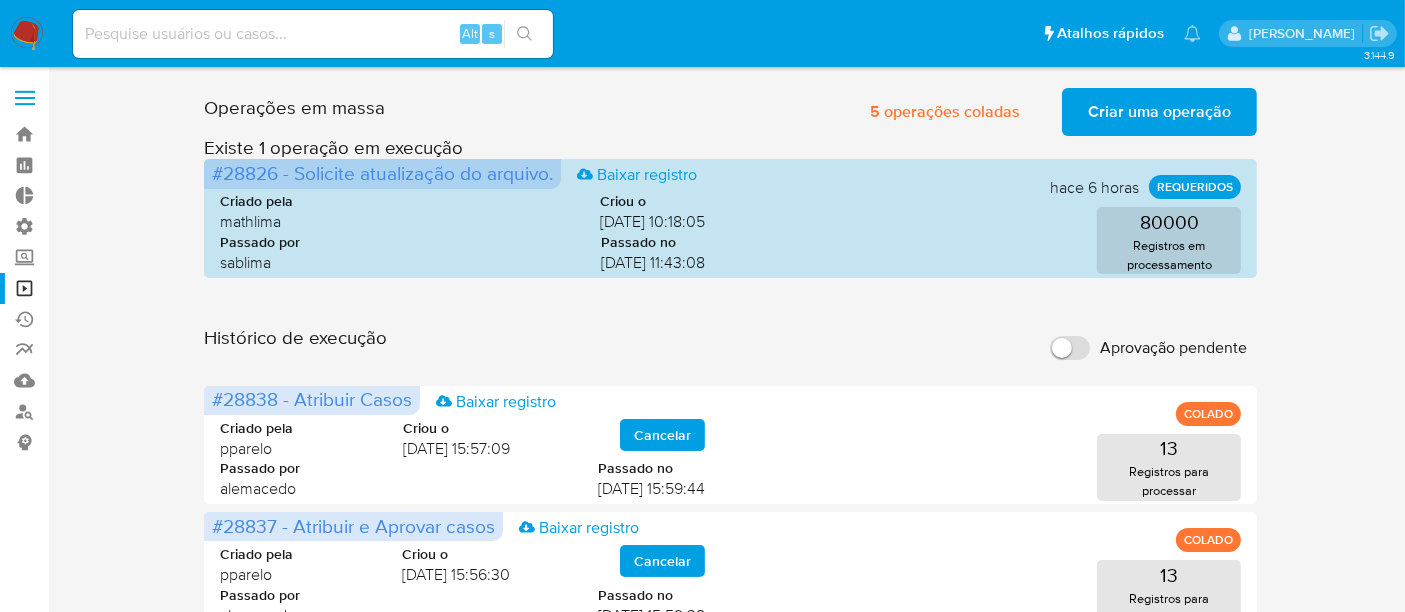 click at bounding box center [313, 34] 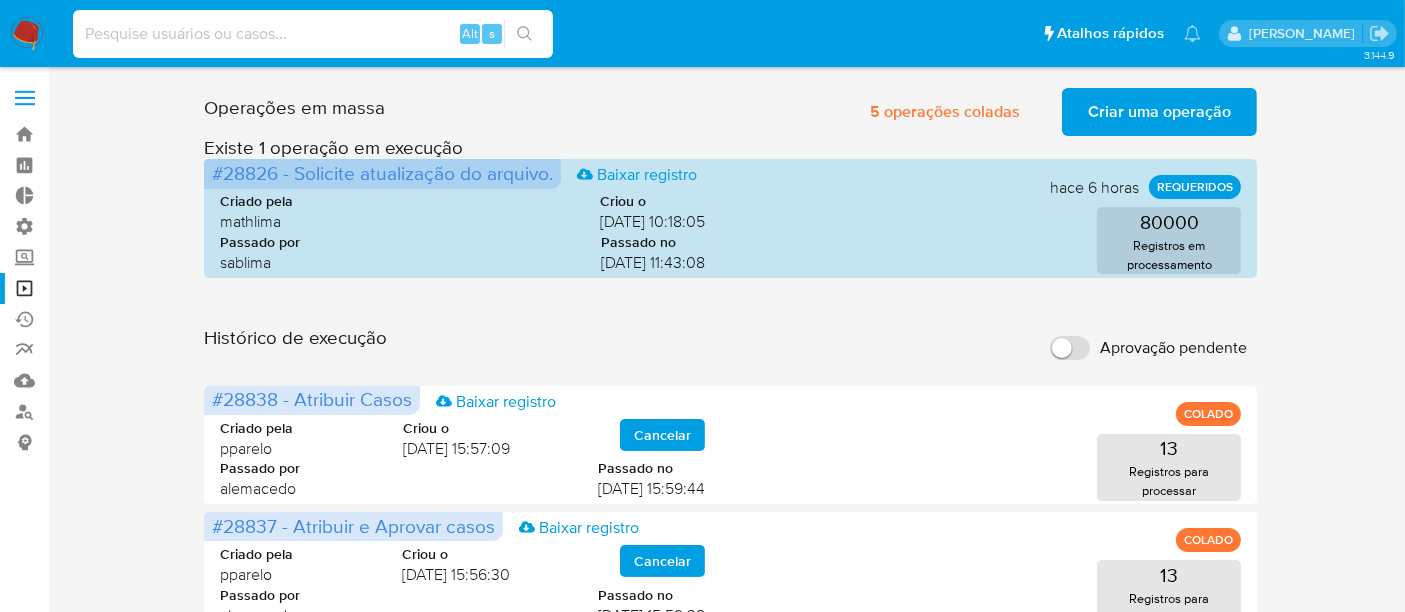 paste on "2226081333." 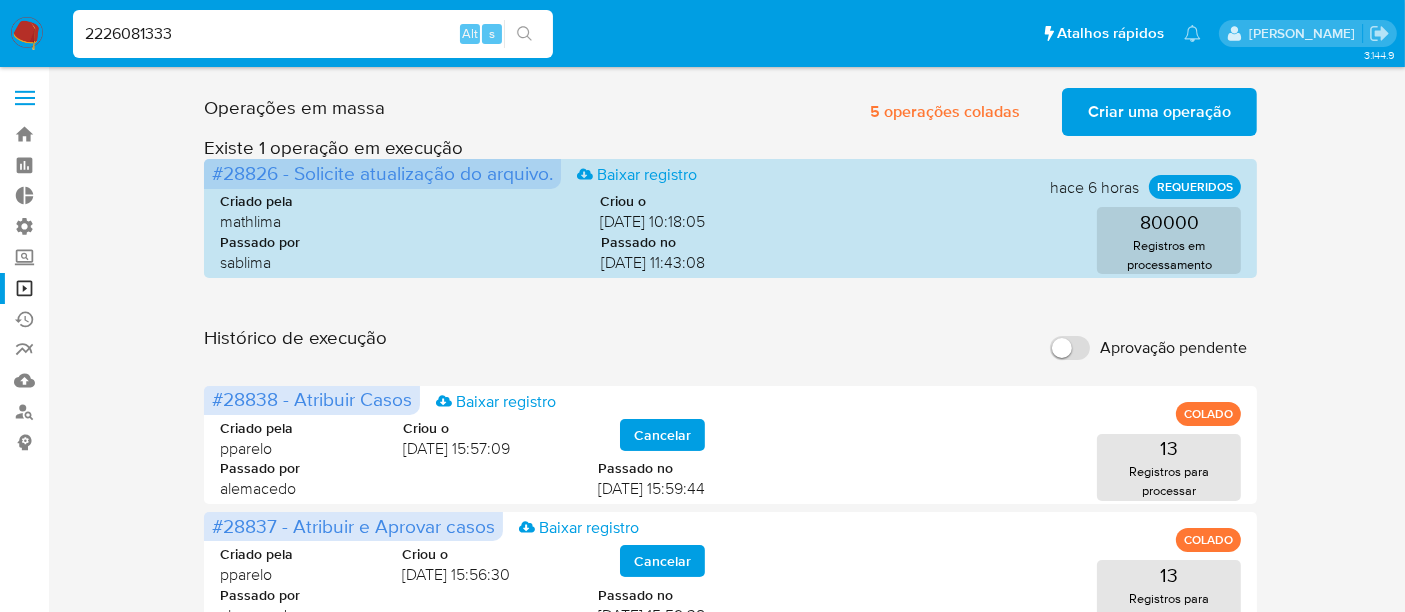 type on "2226081333" 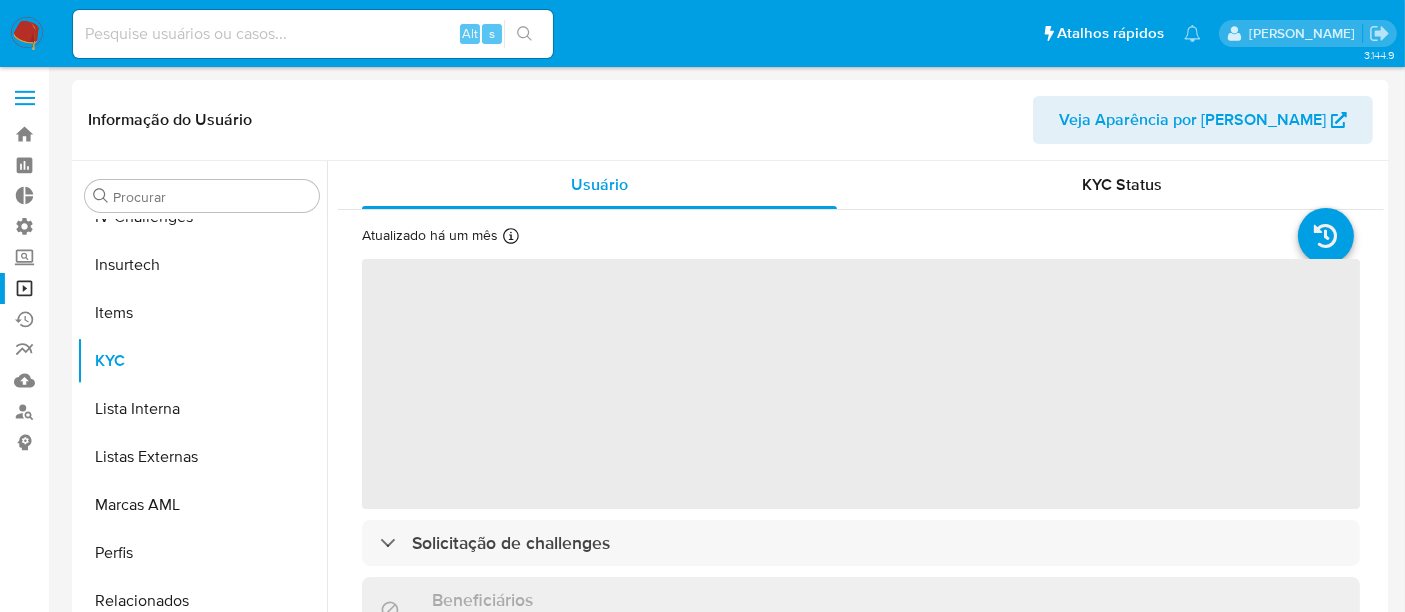 scroll, scrollTop: 844, scrollLeft: 0, axis: vertical 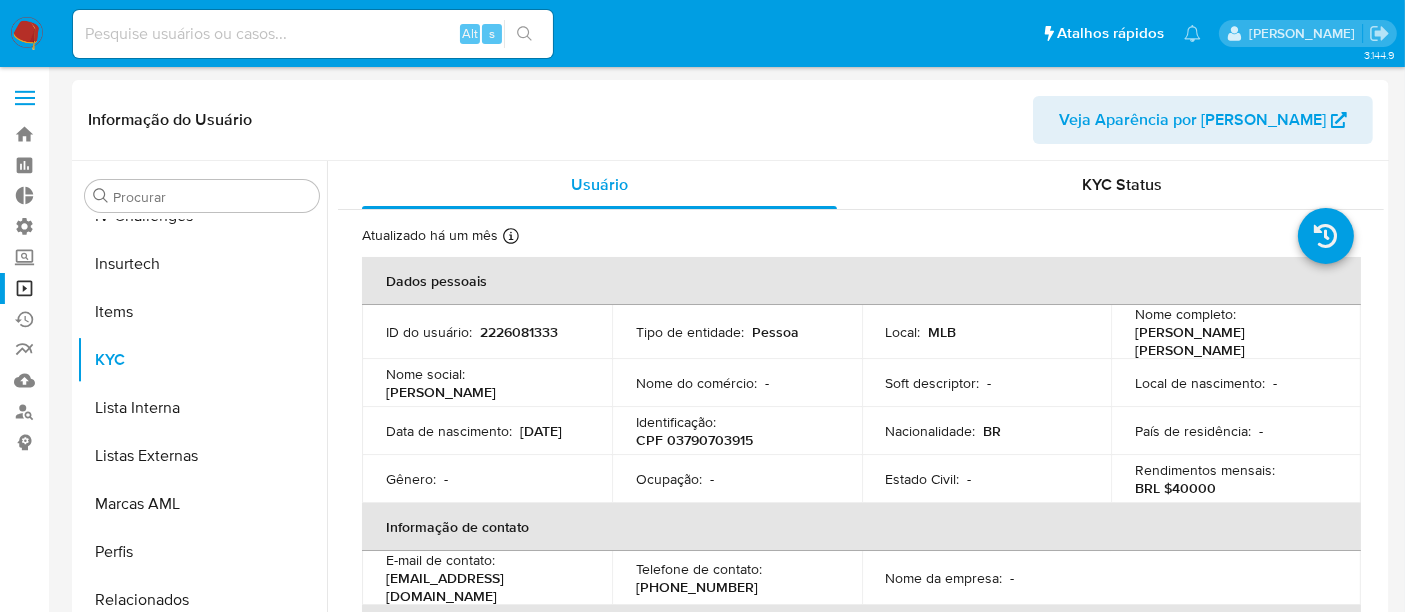 select on "10" 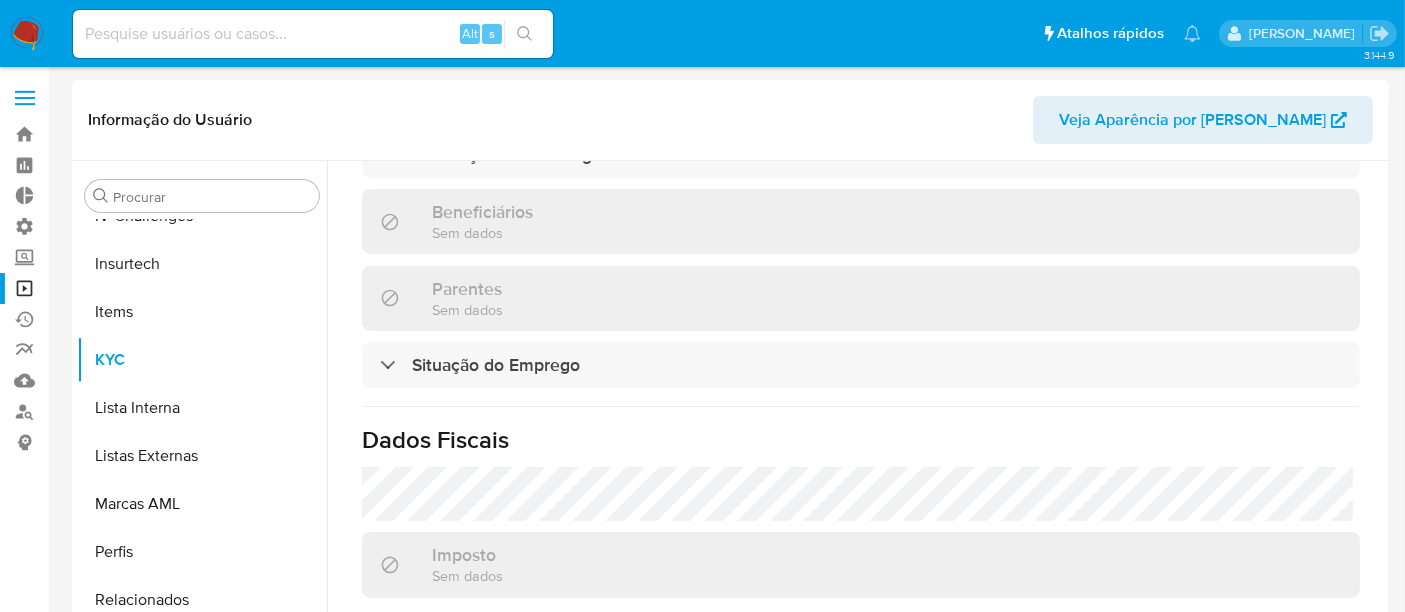 scroll, scrollTop: 777, scrollLeft: 0, axis: vertical 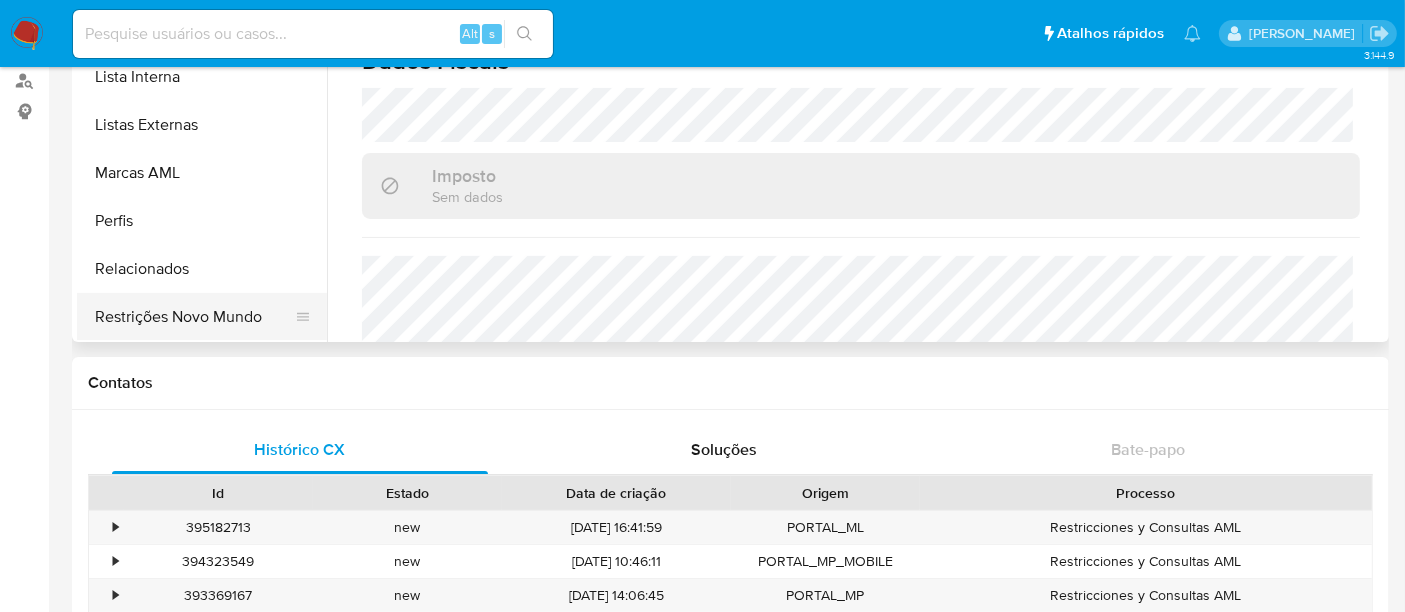 click on "Restrições Novo Mundo" at bounding box center [194, 317] 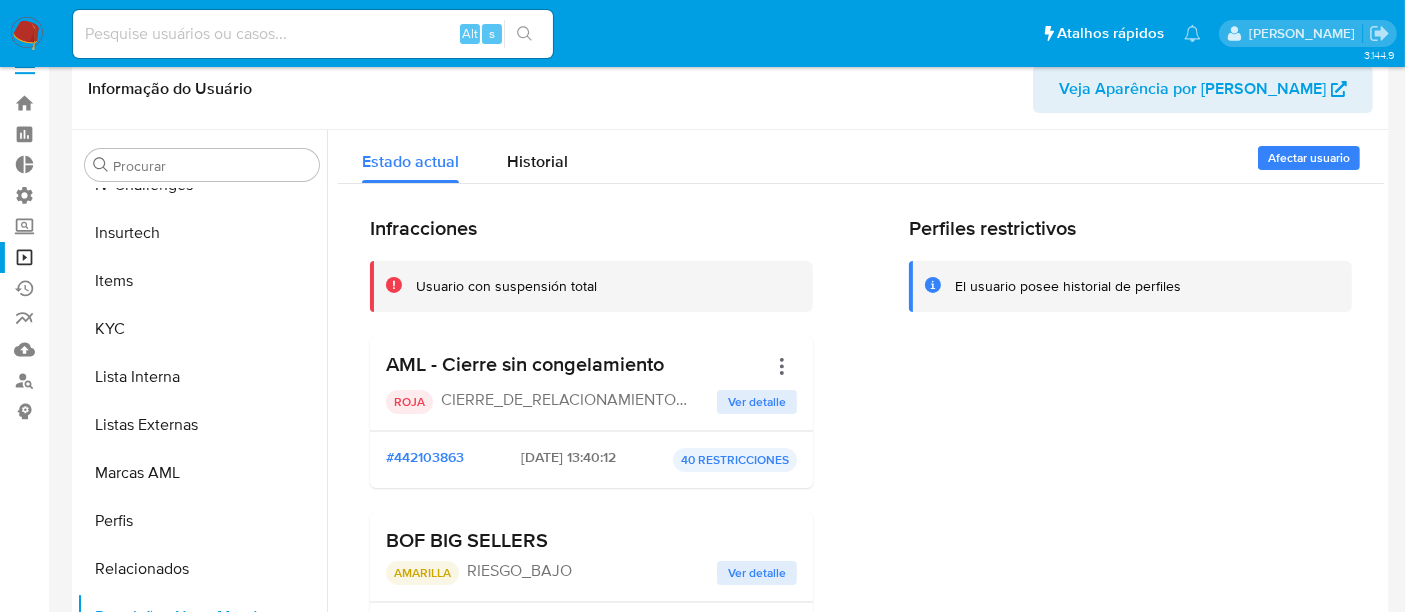scroll, scrollTop: 0, scrollLeft: 0, axis: both 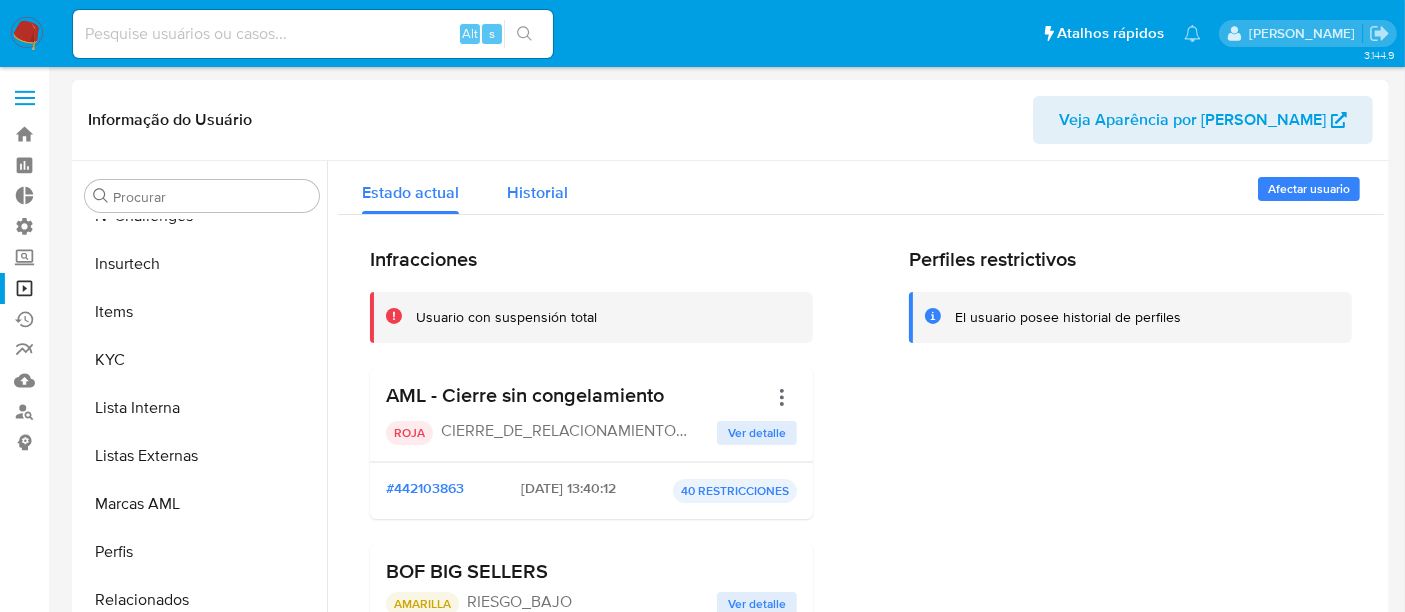 click on "Historial" at bounding box center (537, 192) 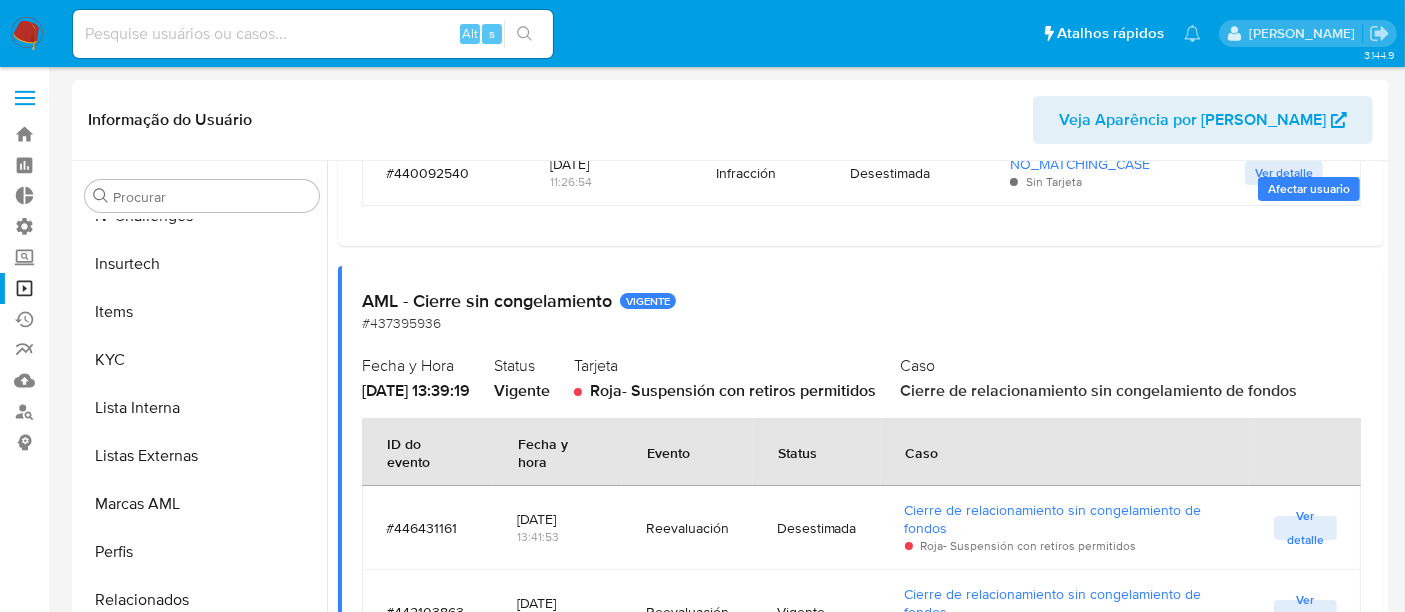 scroll, scrollTop: 1000, scrollLeft: 0, axis: vertical 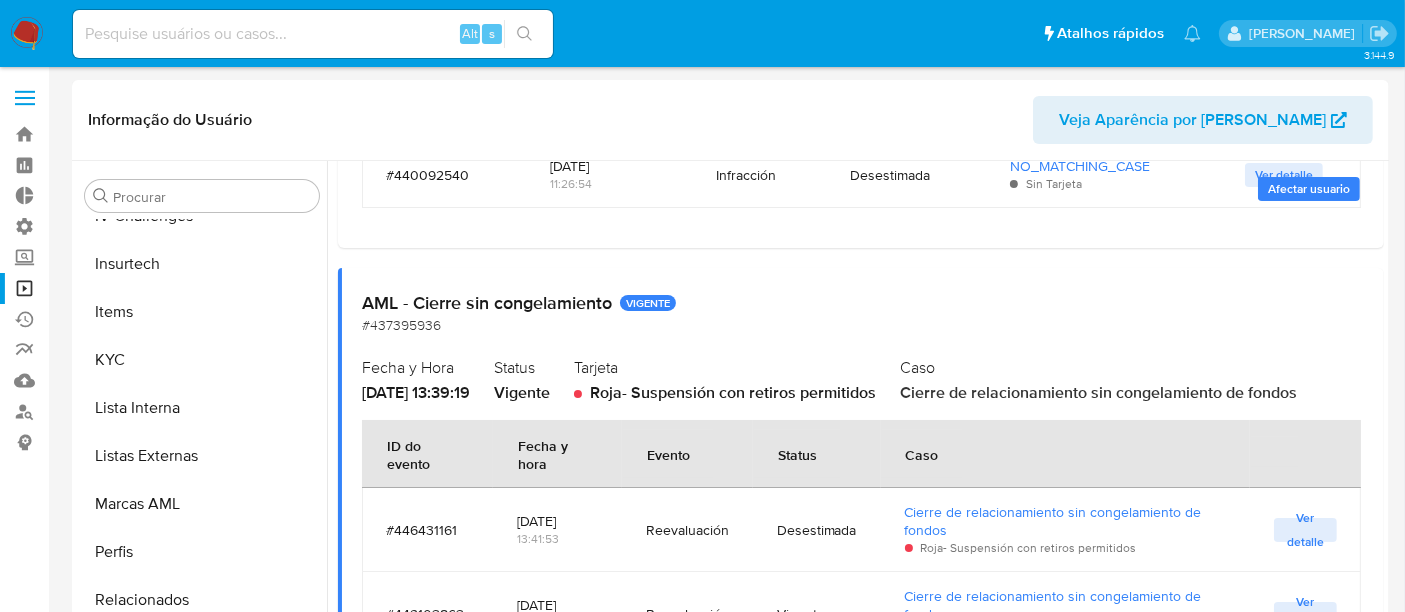 click on "Alt s" at bounding box center [313, 34] 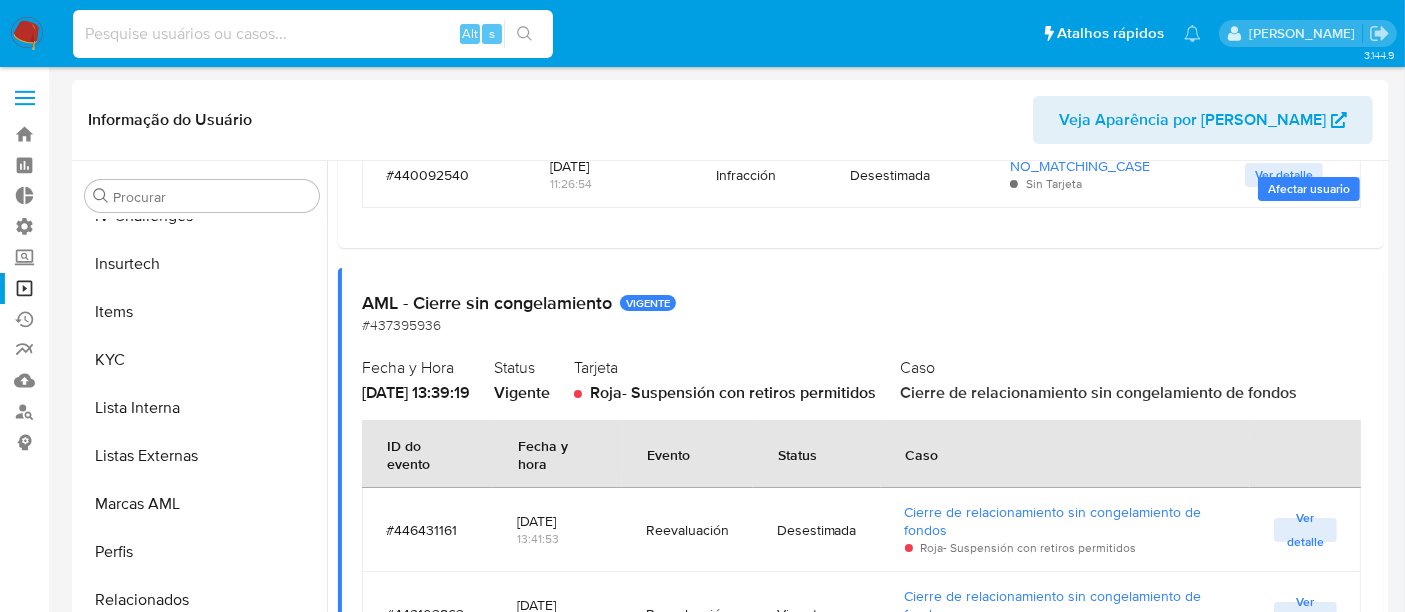 click at bounding box center (313, 34) 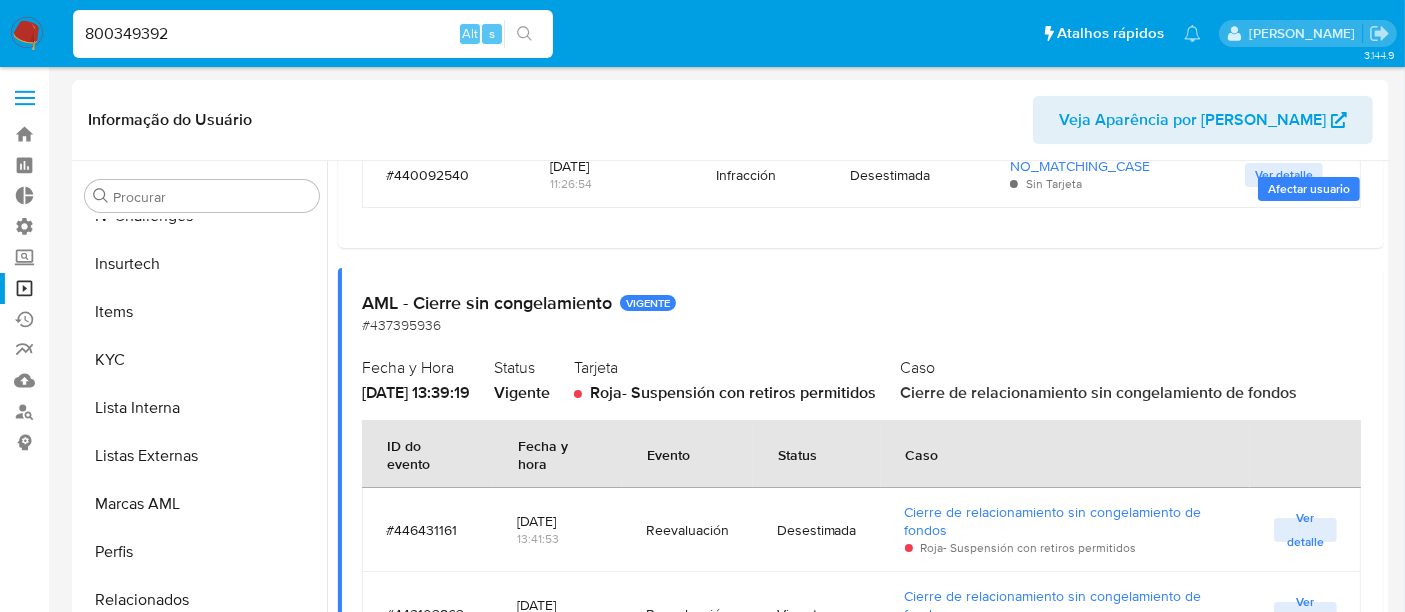 type on "800349392" 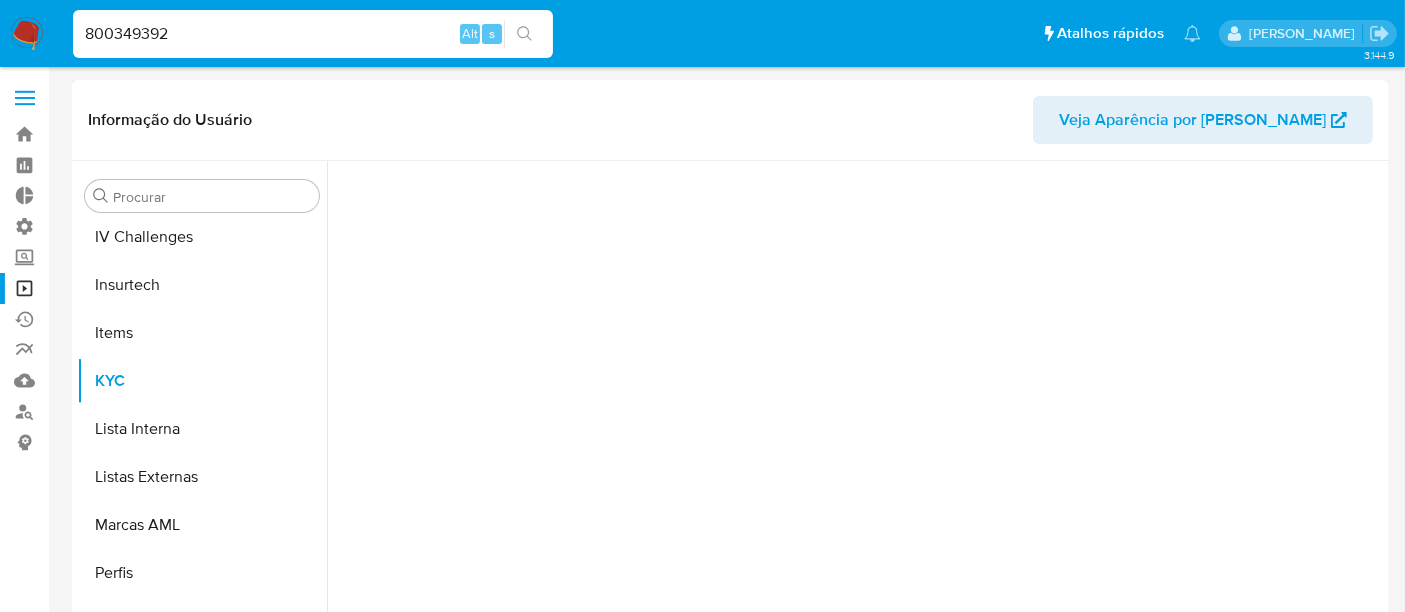 scroll, scrollTop: 844, scrollLeft: 0, axis: vertical 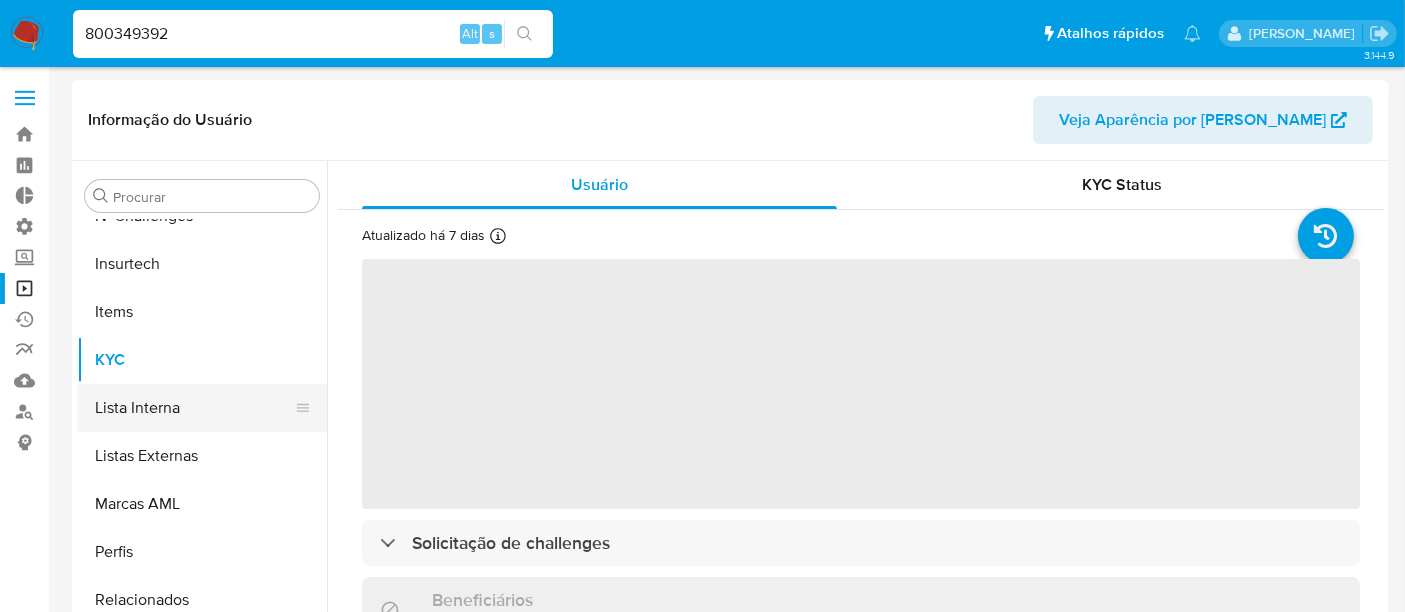 select on "10" 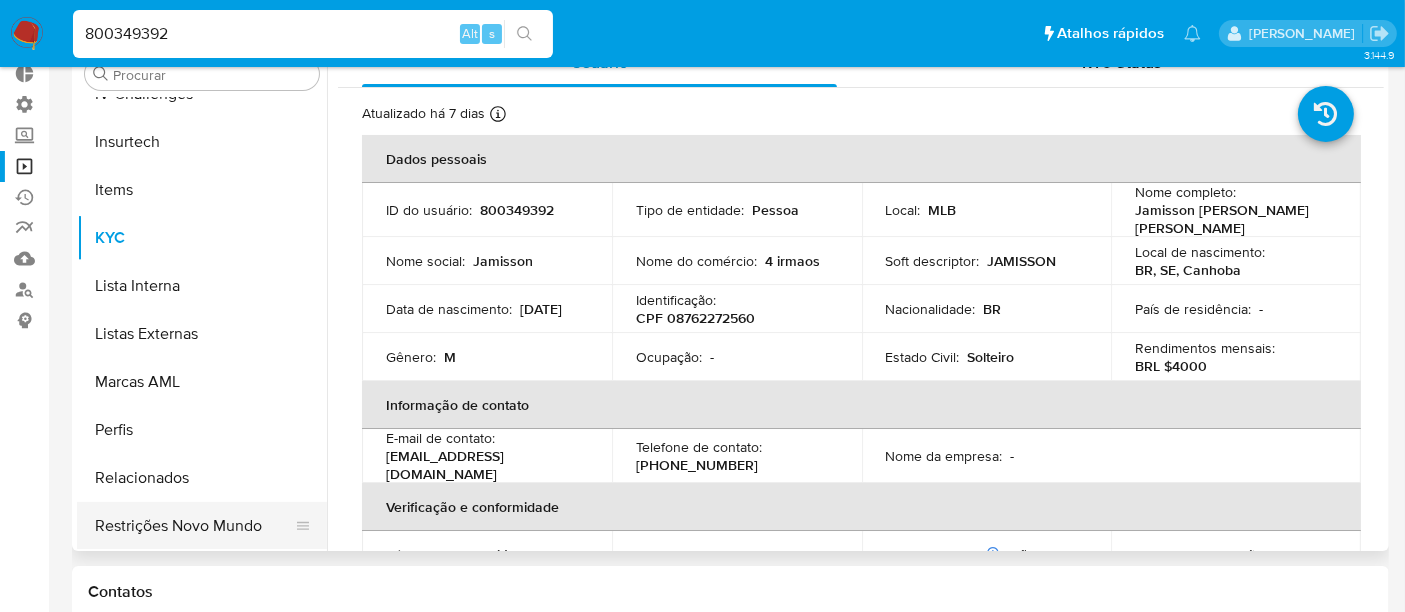 scroll, scrollTop: 222, scrollLeft: 0, axis: vertical 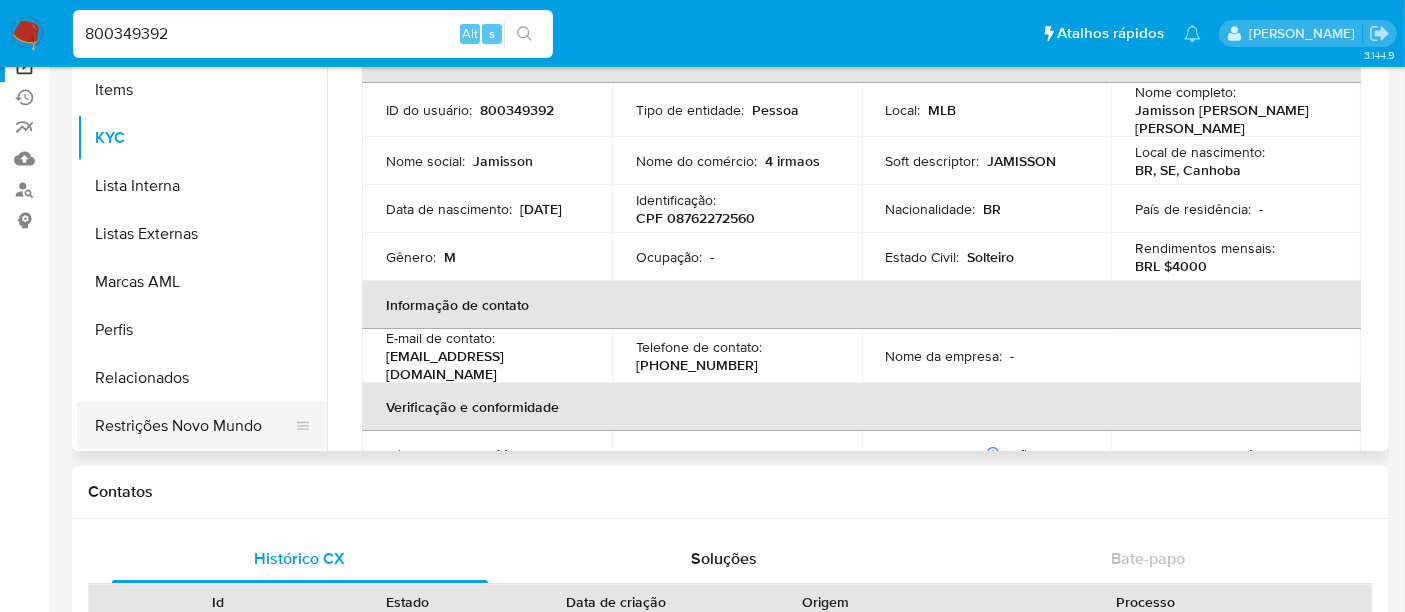 click on "Restrições Novo Mundo" at bounding box center [194, 426] 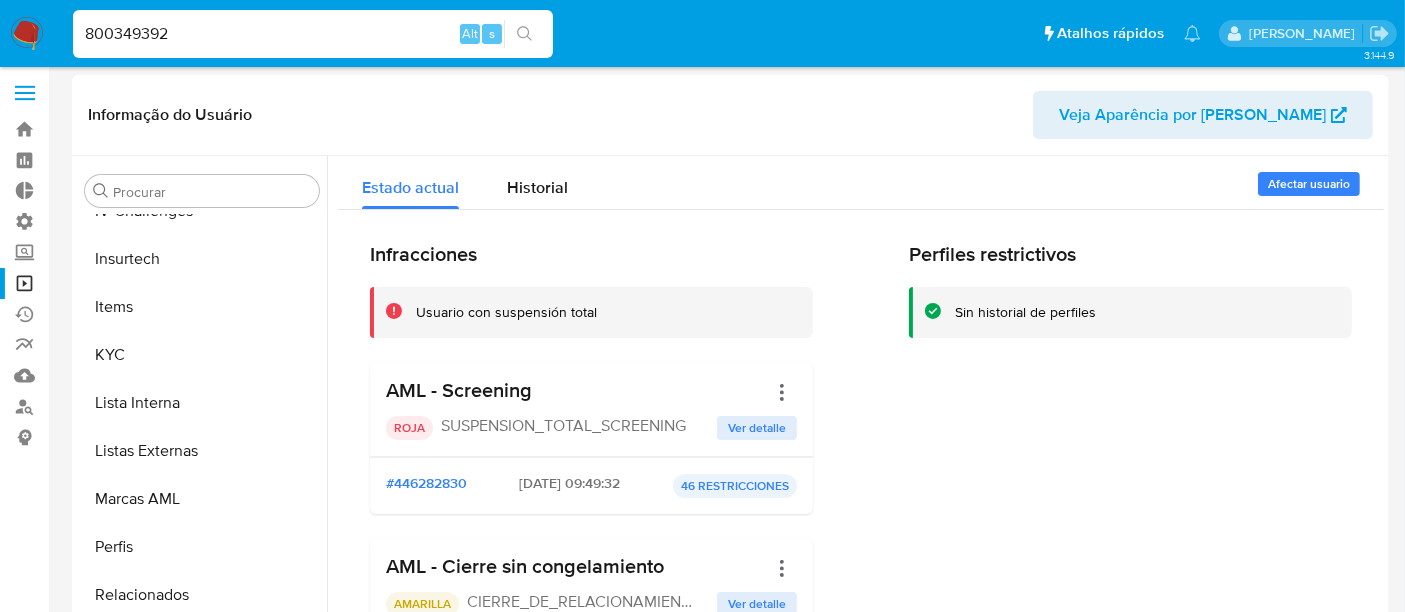 scroll, scrollTop: 0, scrollLeft: 0, axis: both 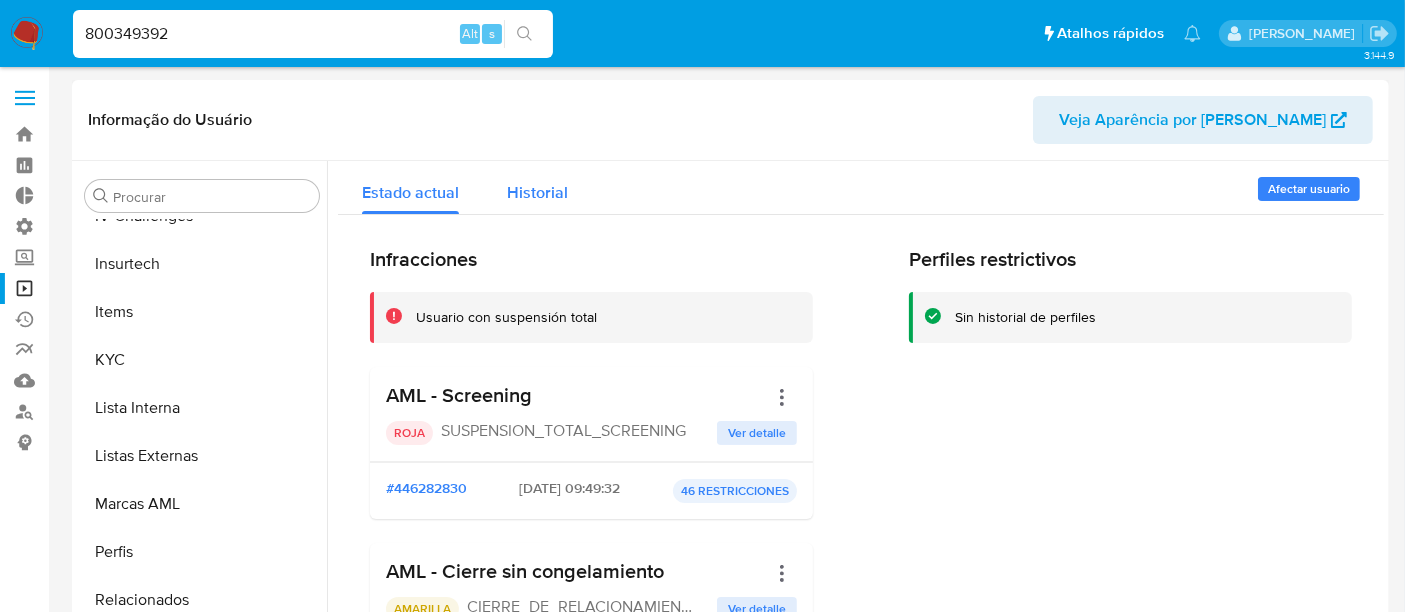 click on "Historial" at bounding box center (537, 187) 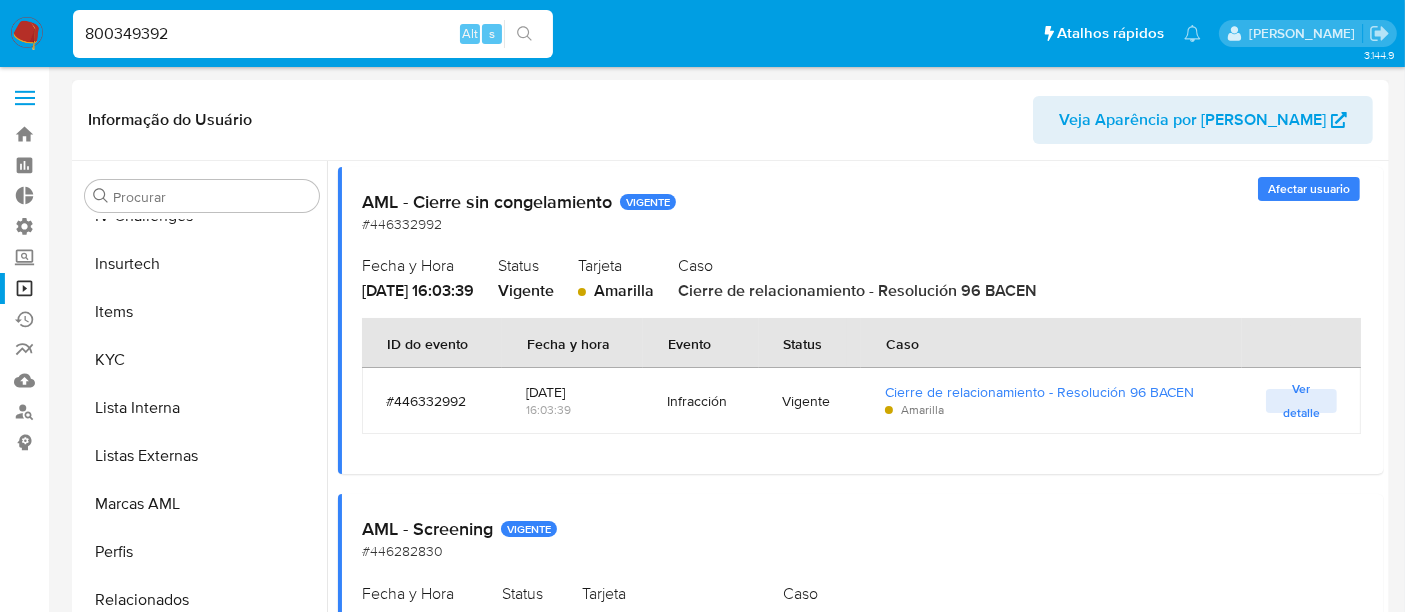scroll, scrollTop: 111, scrollLeft: 0, axis: vertical 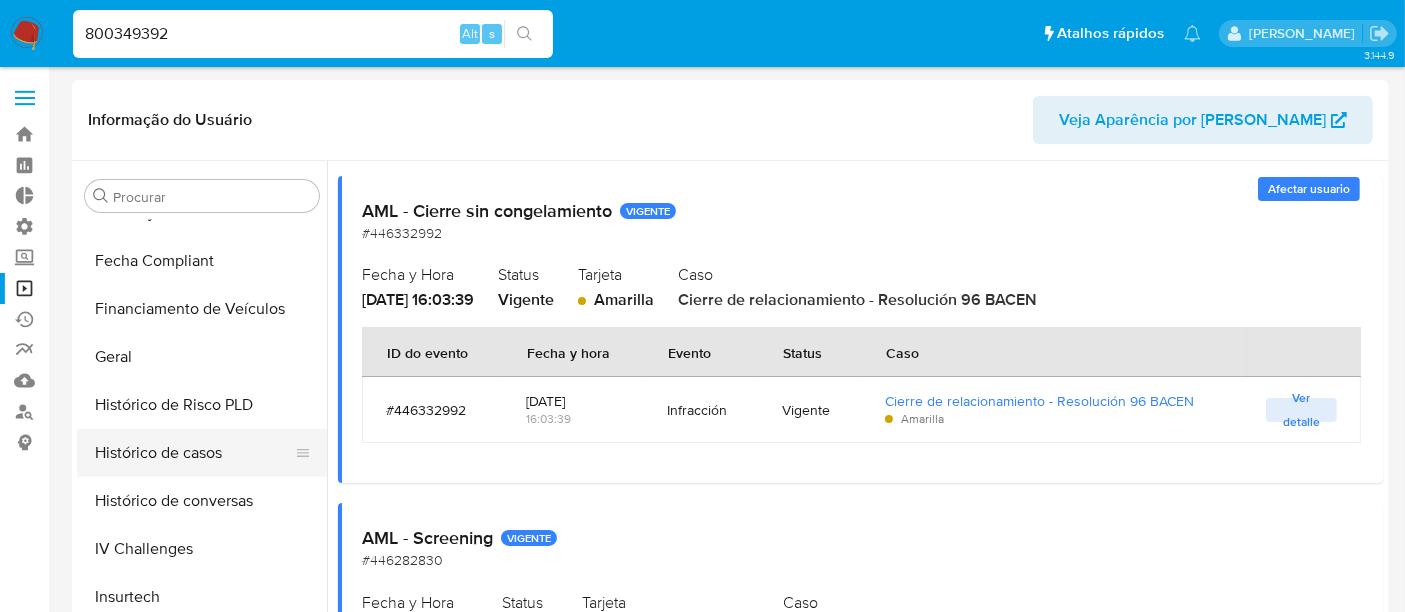 click on "Histórico de casos" at bounding box center [194, 453] 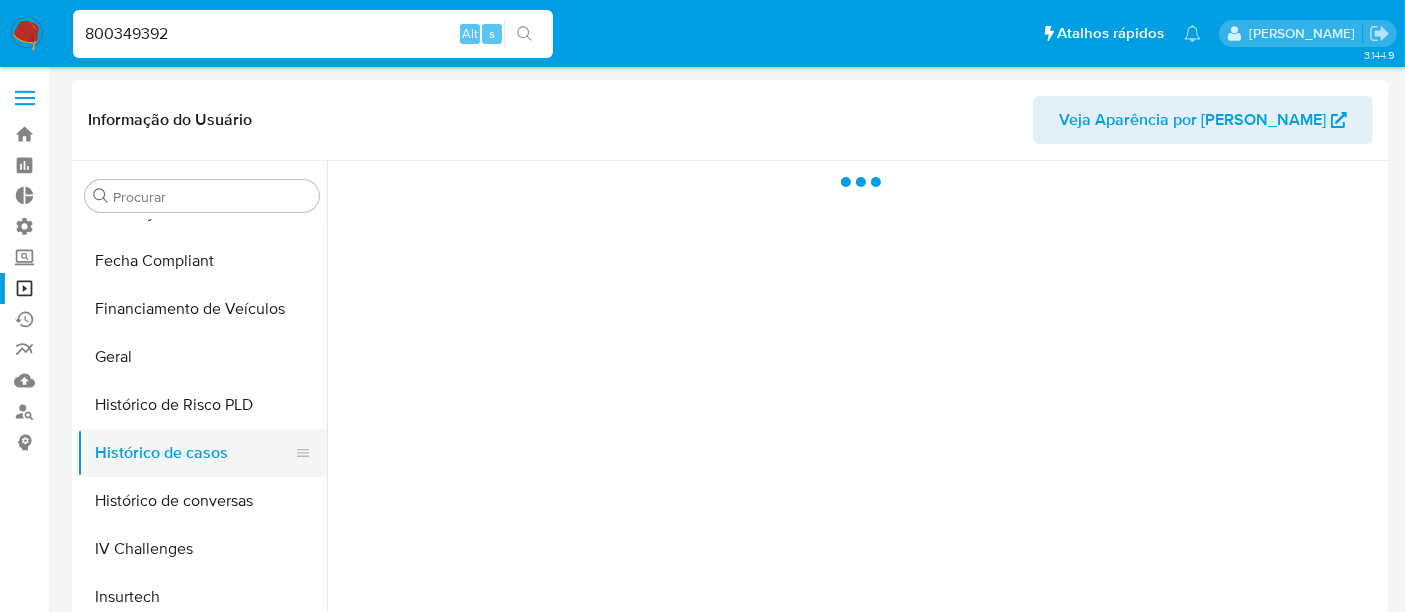 scroll, scrollTop: 0, scrollLeft: 0, axis: both 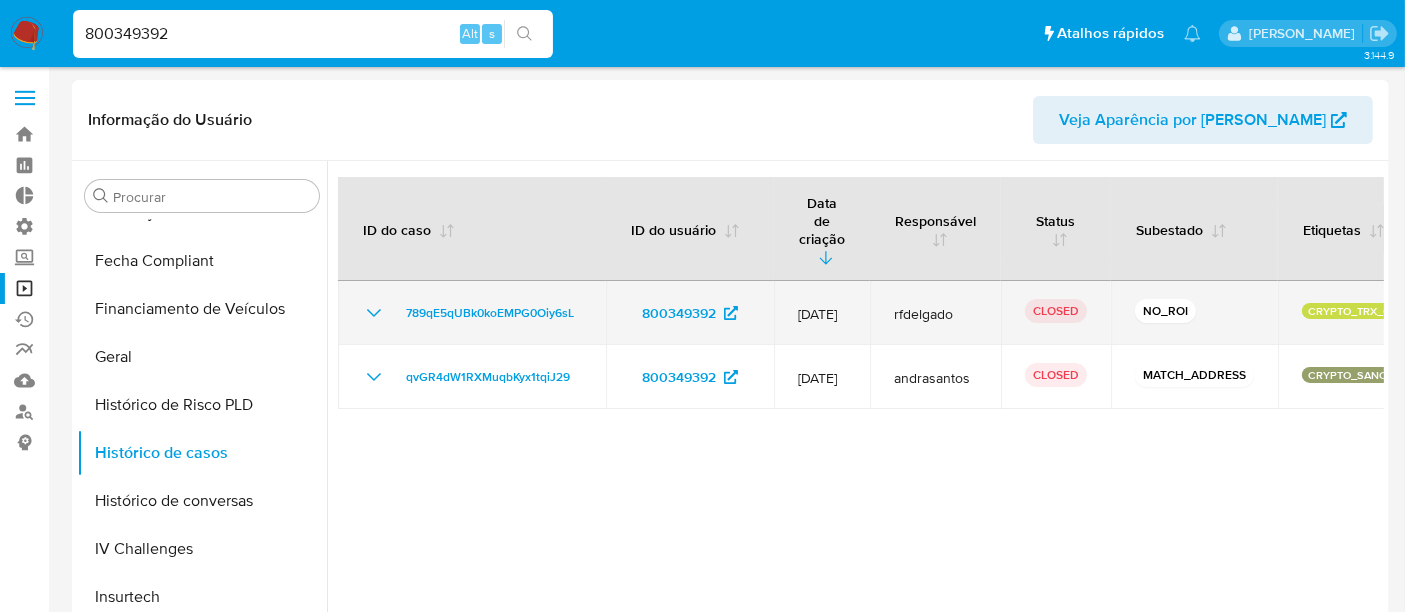 click 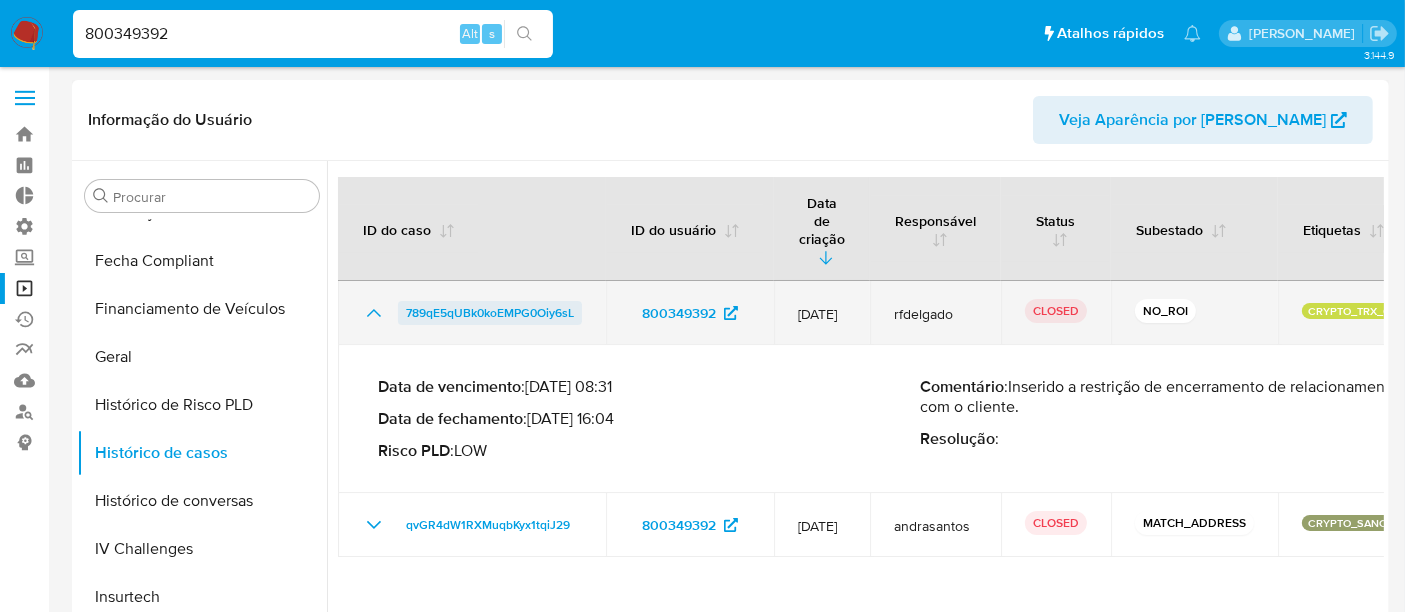 click on "789qE5qUBk0koEMPG0Oiy6sL" at bounding box center (490, 313) 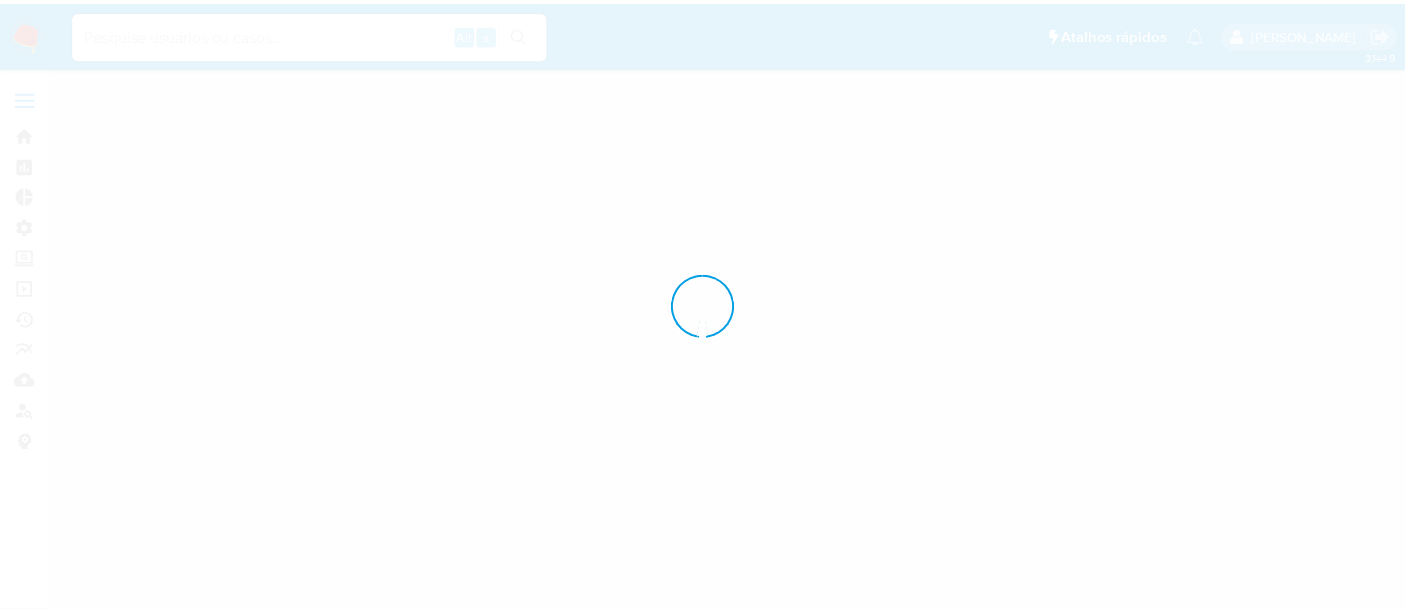 scroll, scrollTop: 0, scrollLeft: 0, axis: both 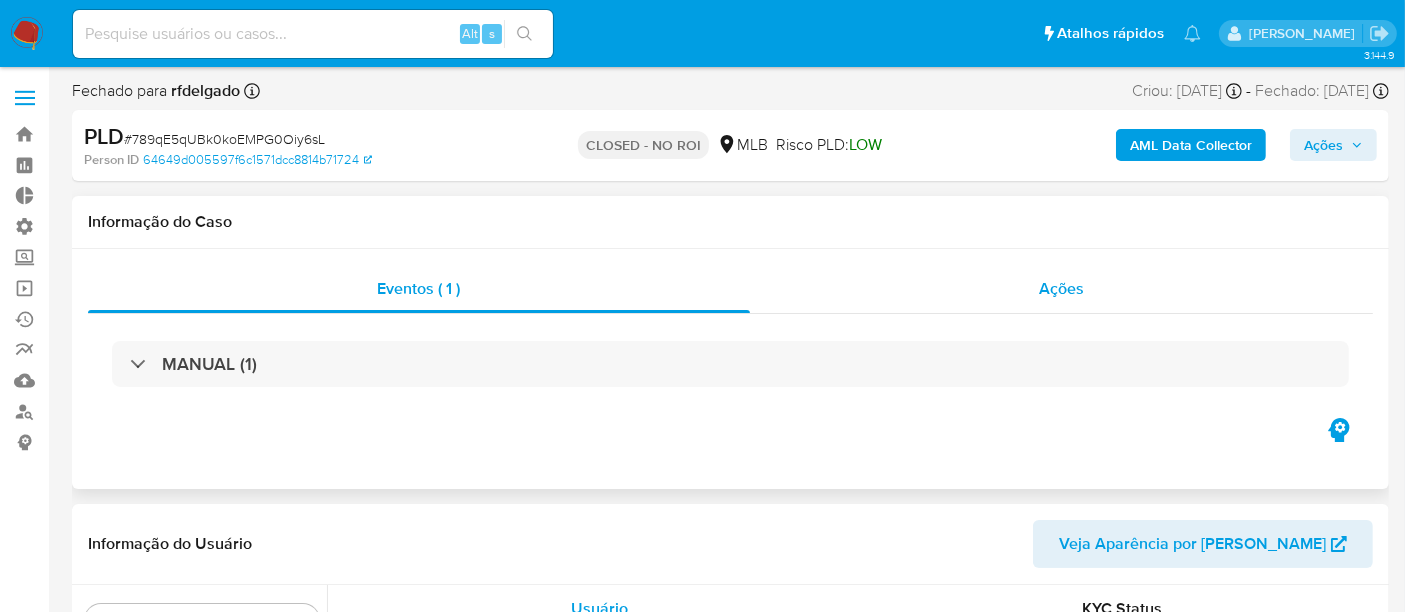 click on "Ações" at bounding box center (1061, 288) 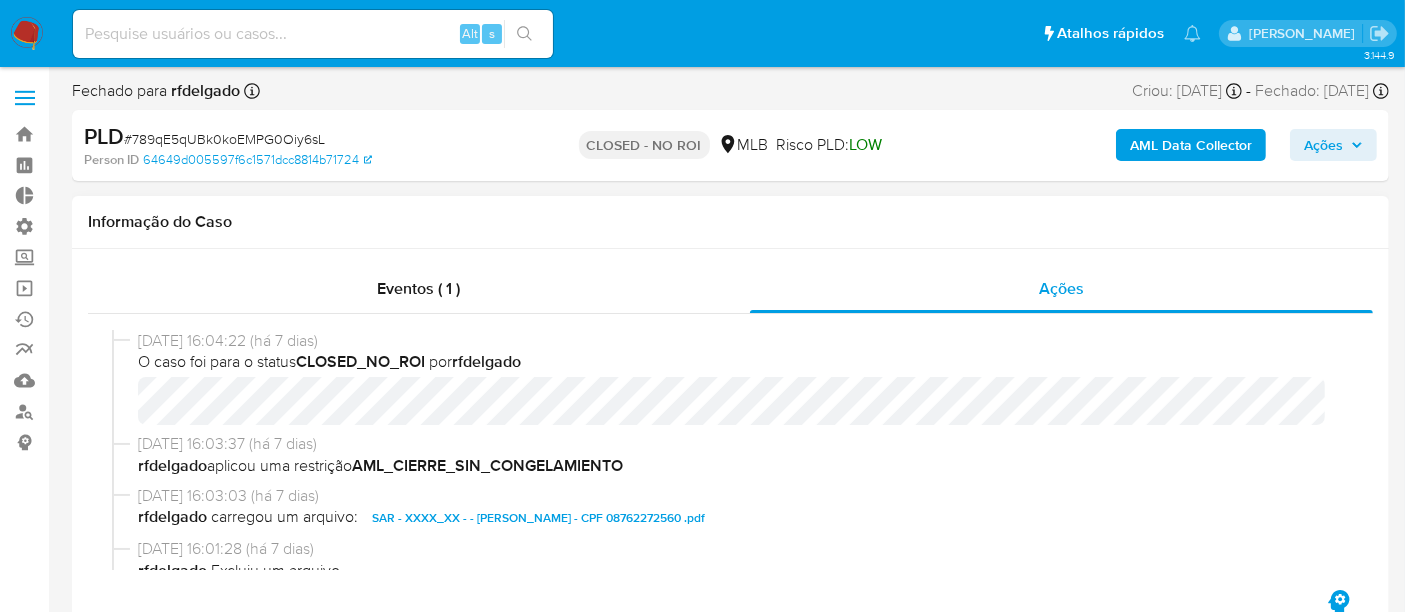 select on "10" 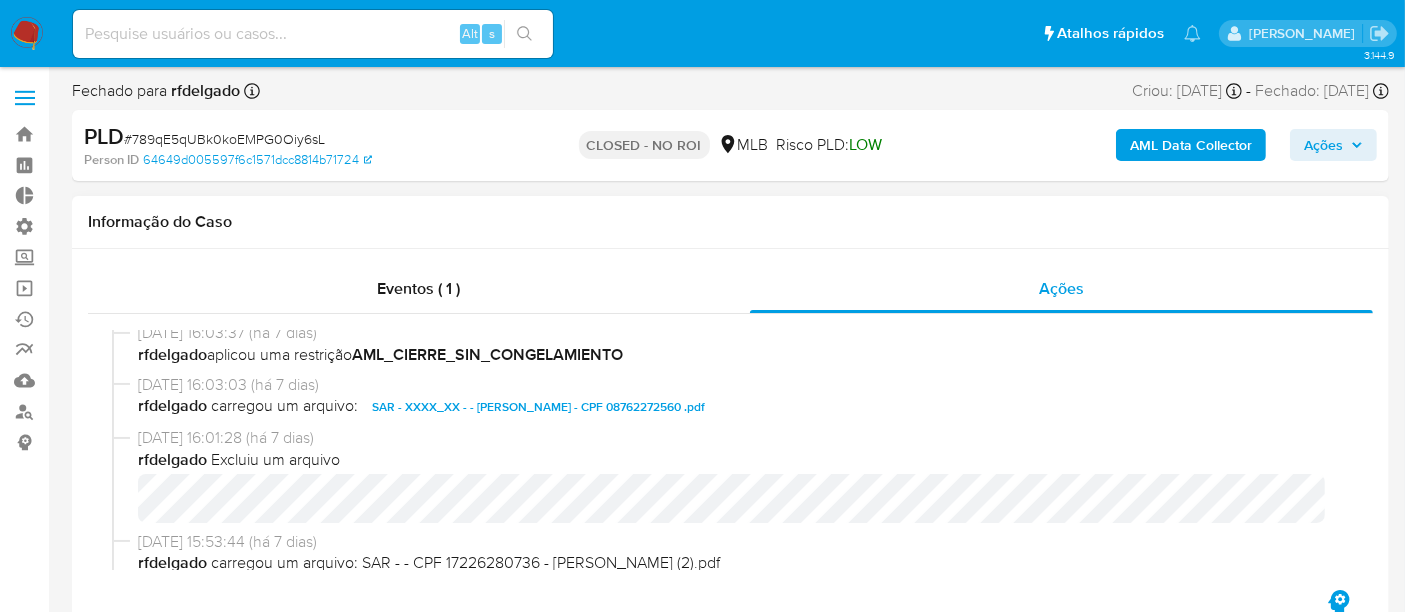 scroll, scrollTop: 0, scrollLeft: 0, axis: both 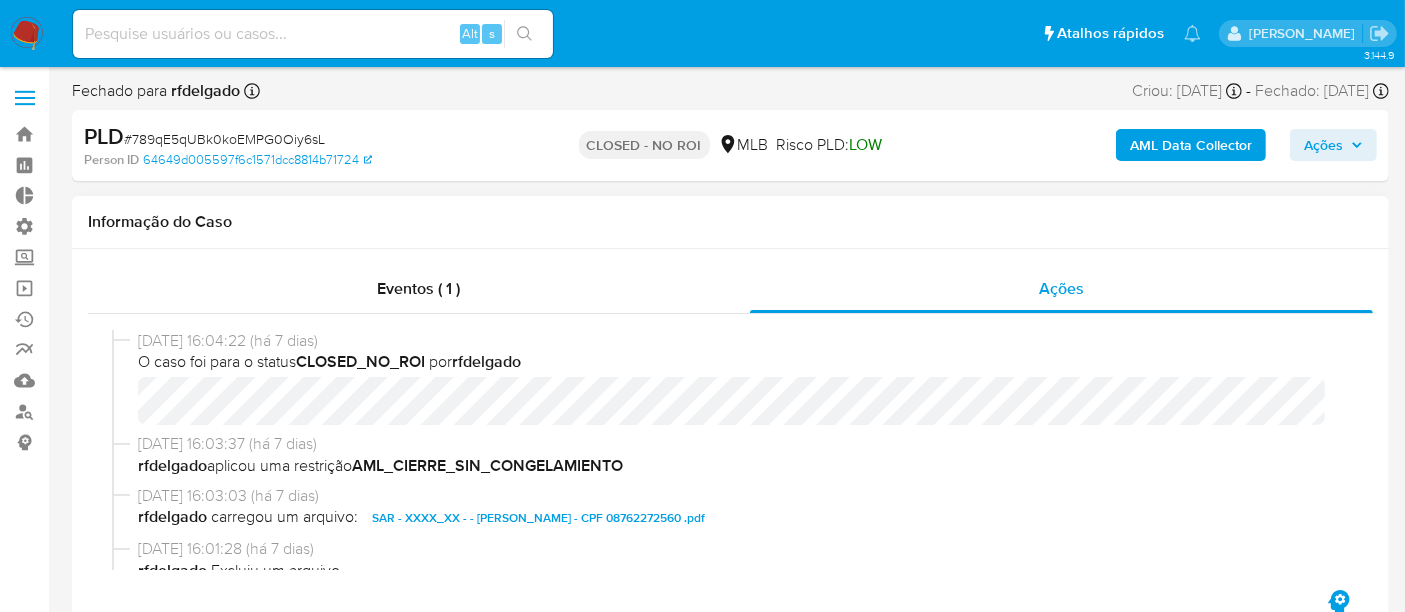 click on "SAR - XXXX_XX -  - JAMISSON LUIS CAMPOS SANTOS  - CPF 08762272560 .pdf" at bounding box center [538, 518] 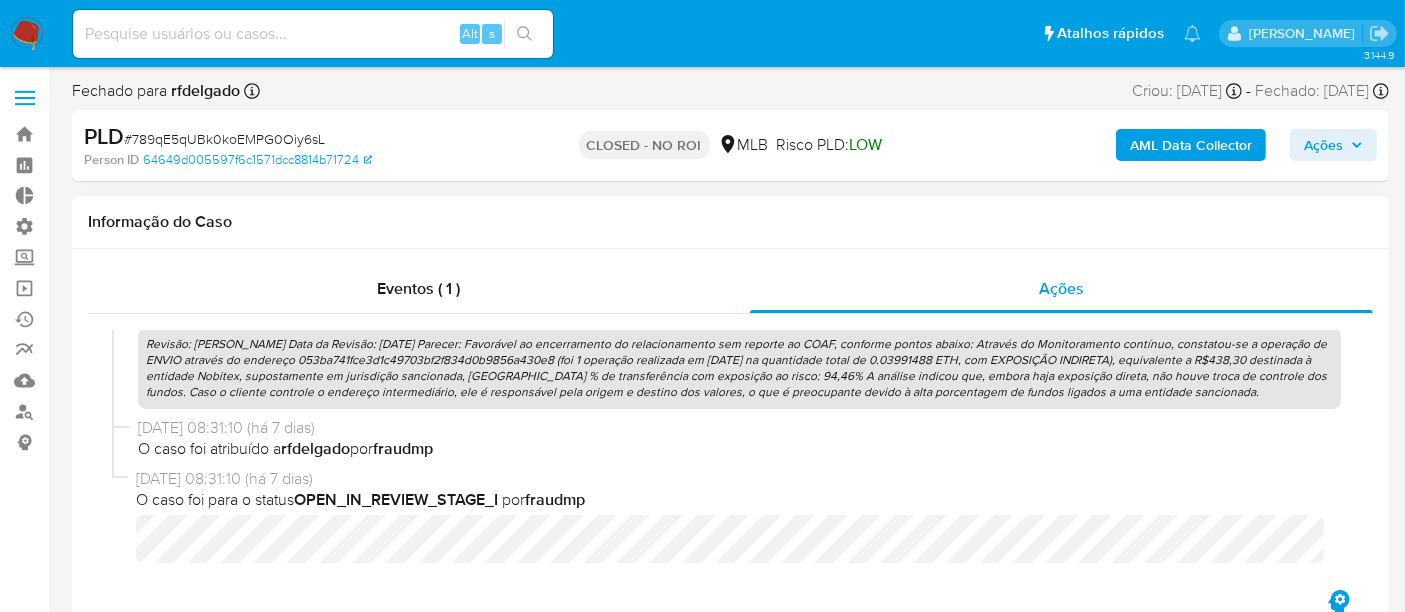 scroll, scrollTop: 668, scrollLeft: 0, axis: vertical 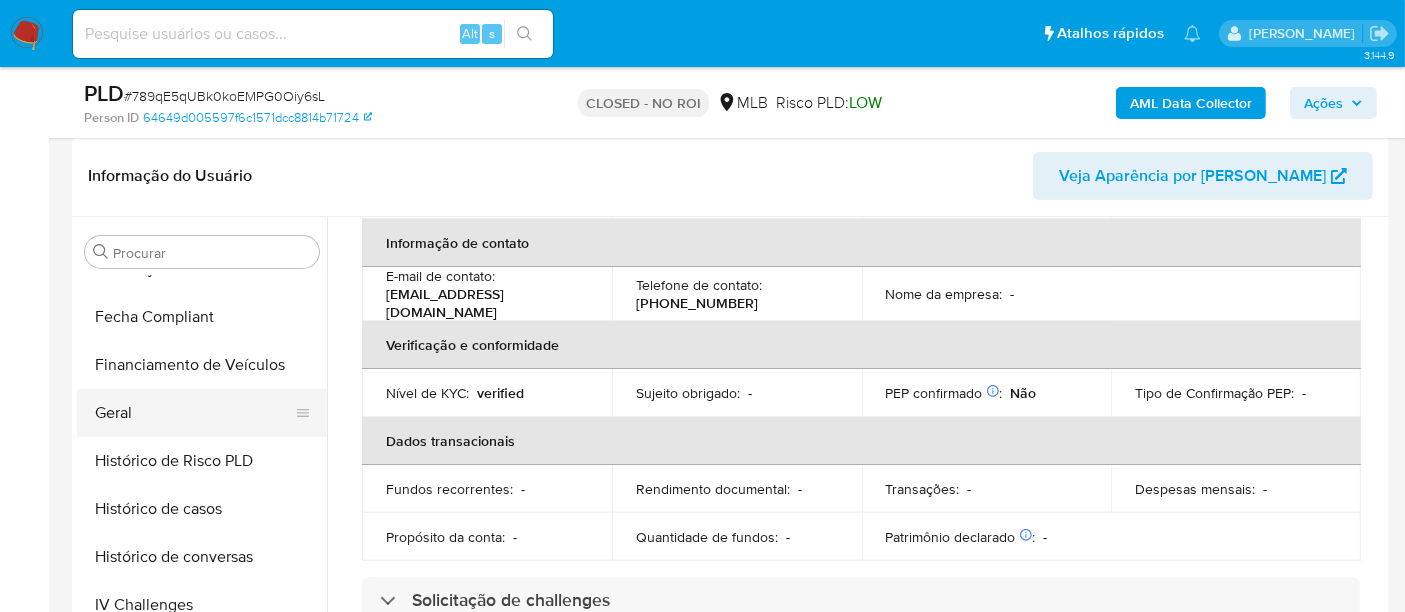 click on "Geral" at bounding box center [194, 413] 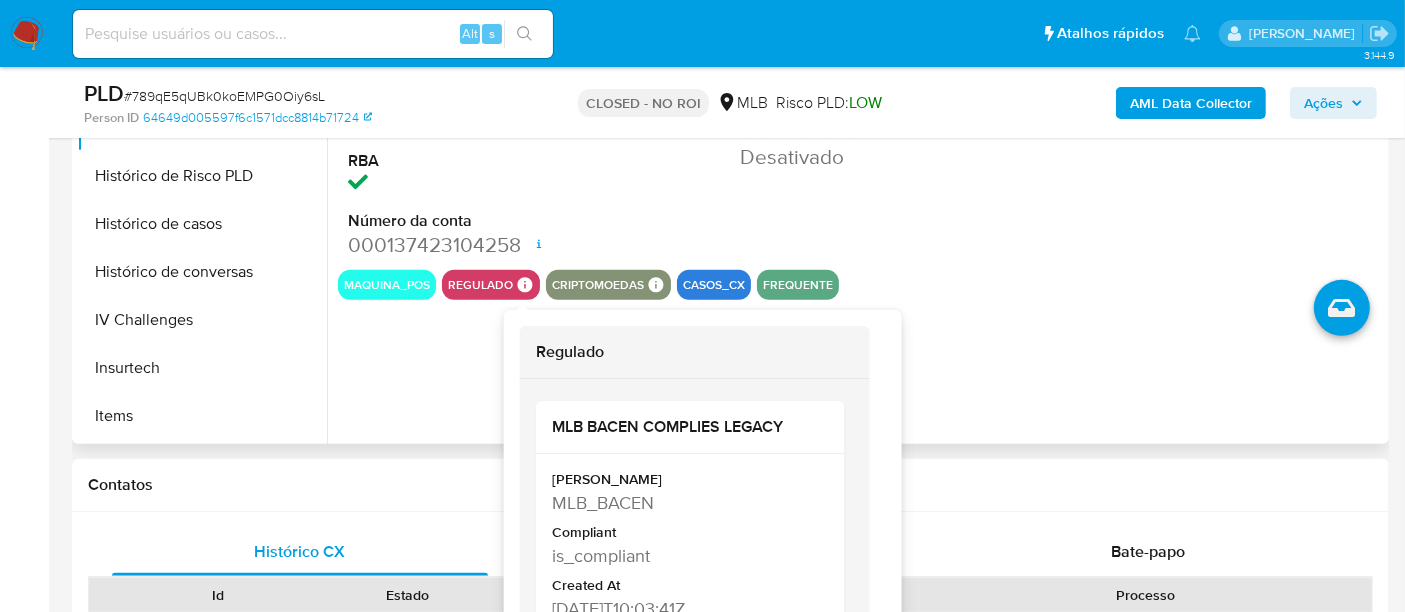scroll, scrollTop: 777, scrollLeft: 0, axis: vertical 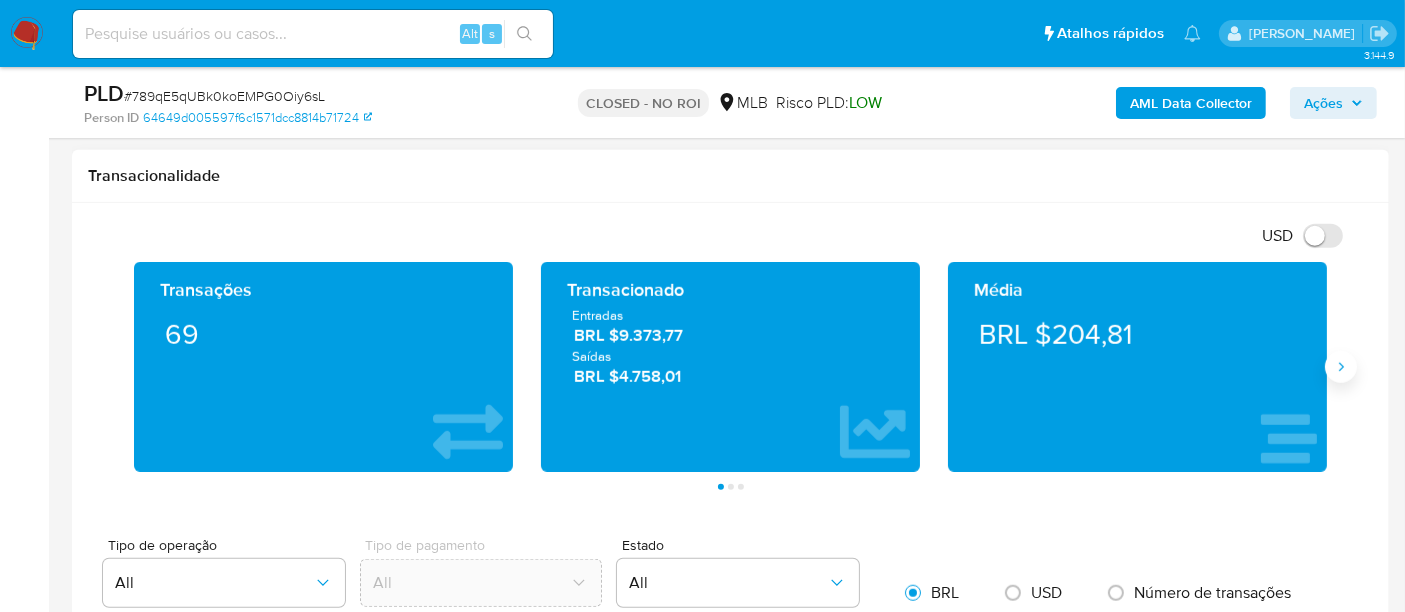 click 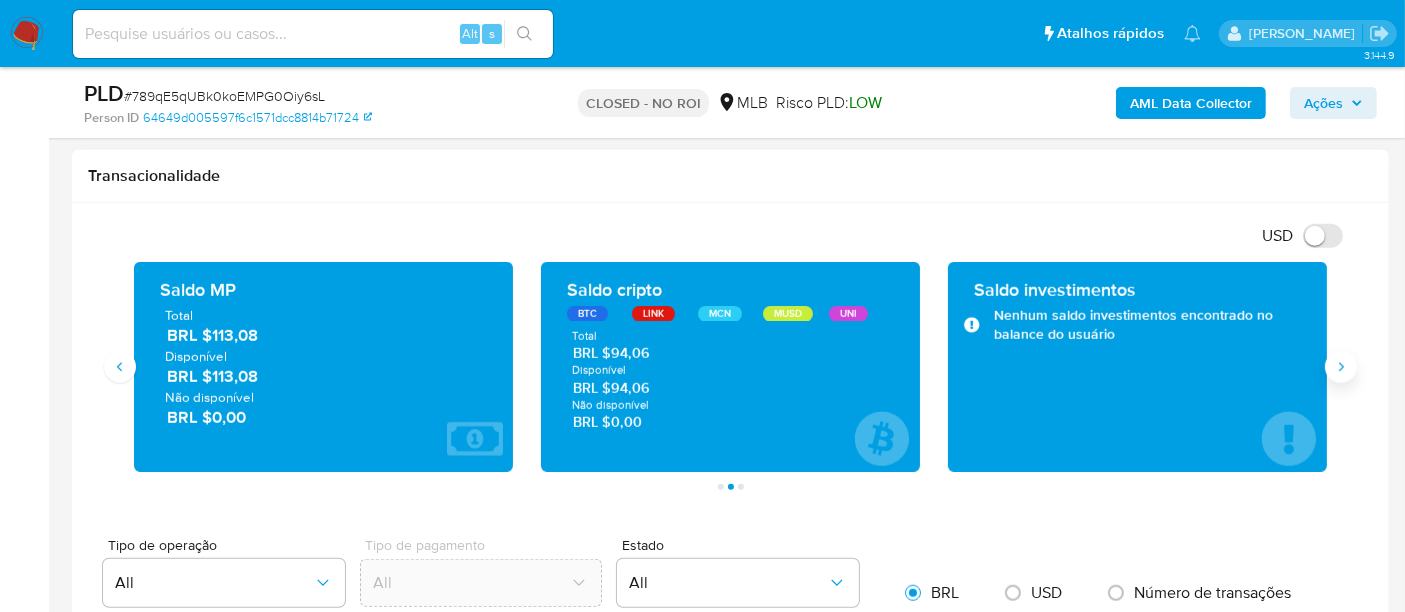 click 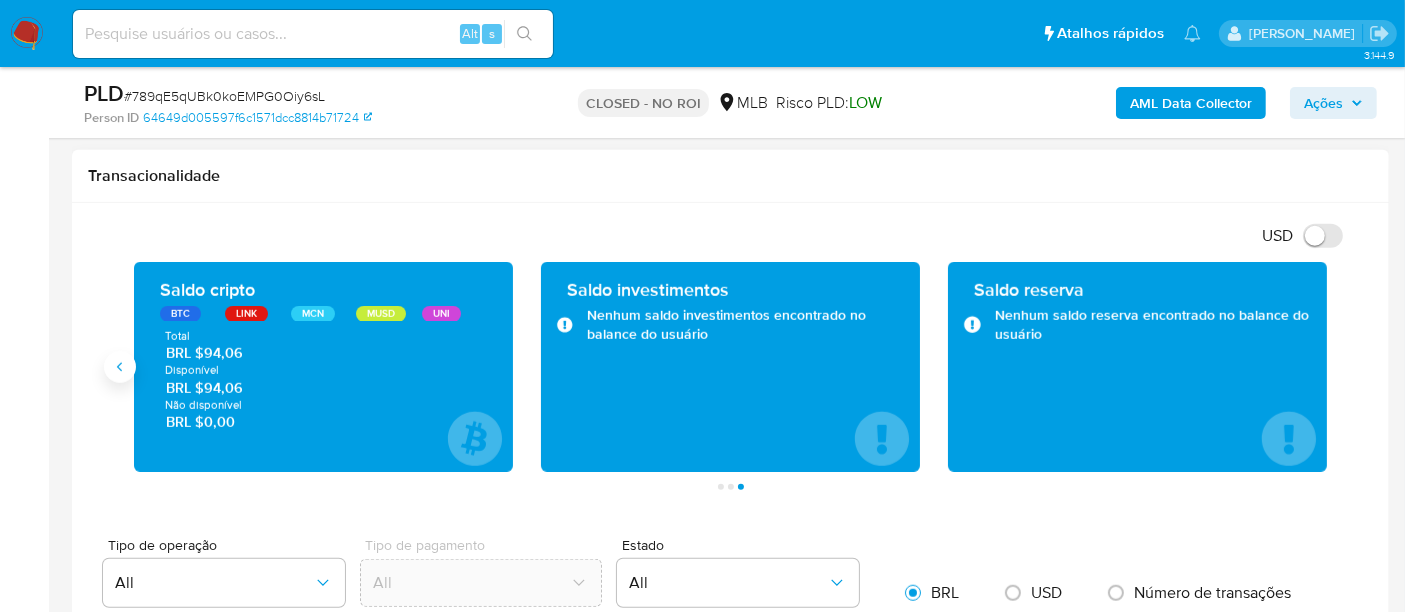 click 